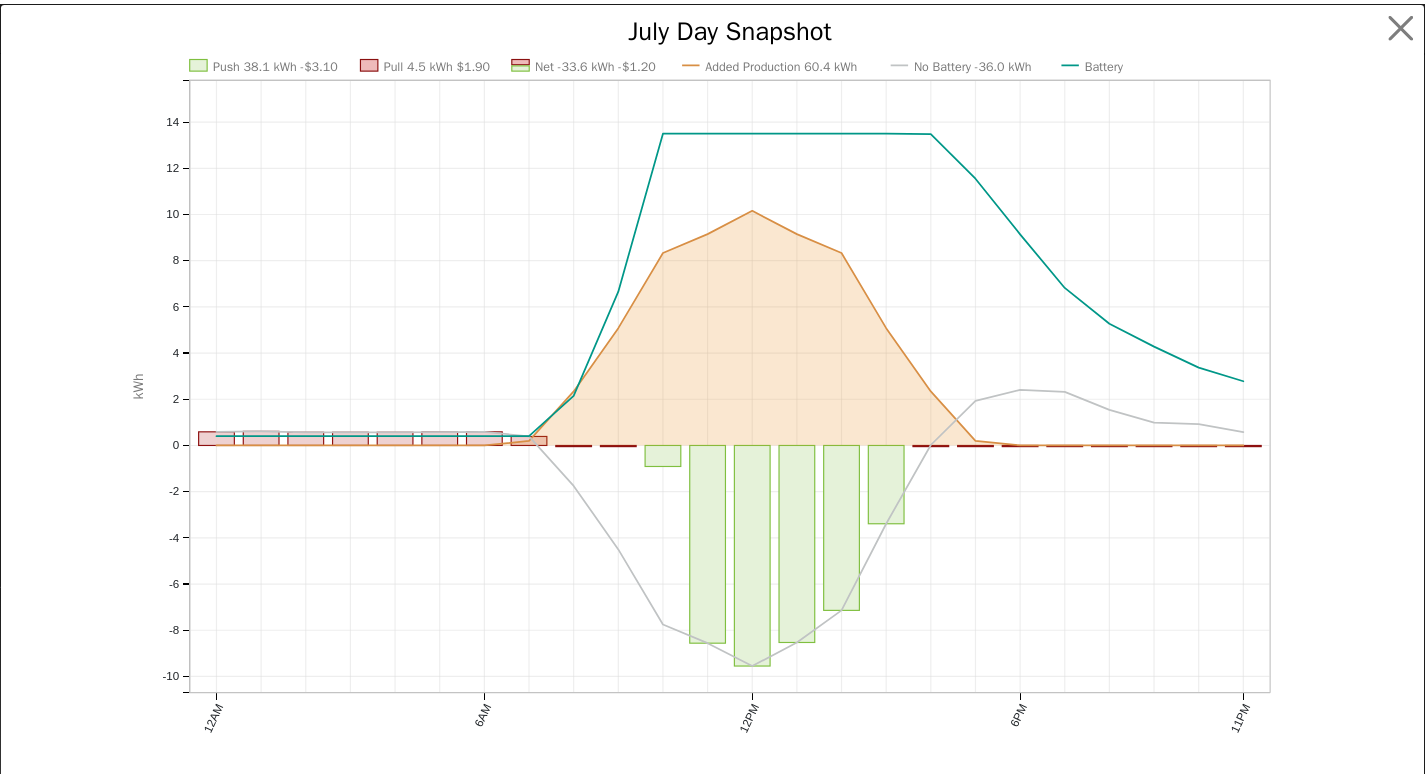 scroll, scrollTop: 1955, scrollLeft: 0, axis: vertical 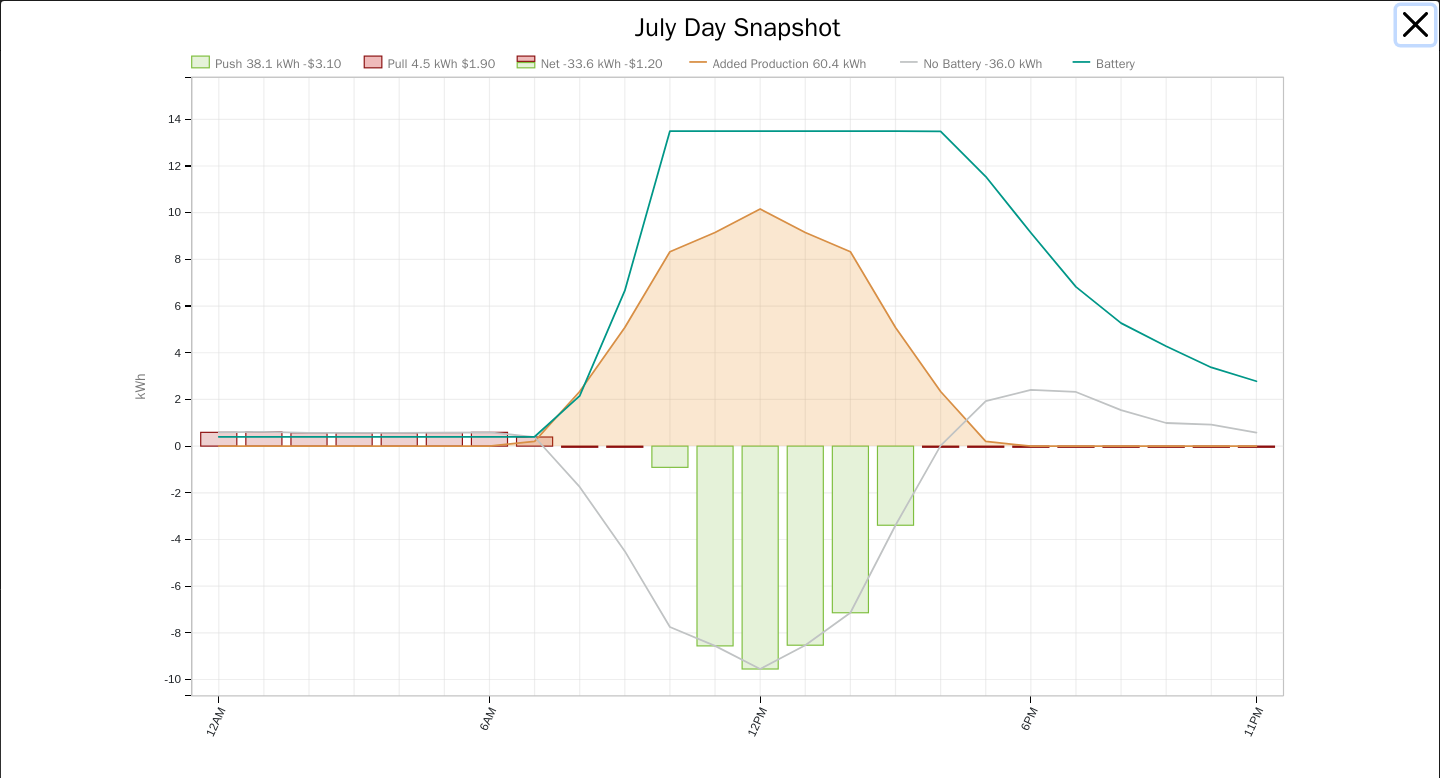 click at bounding box center (1416, 25) 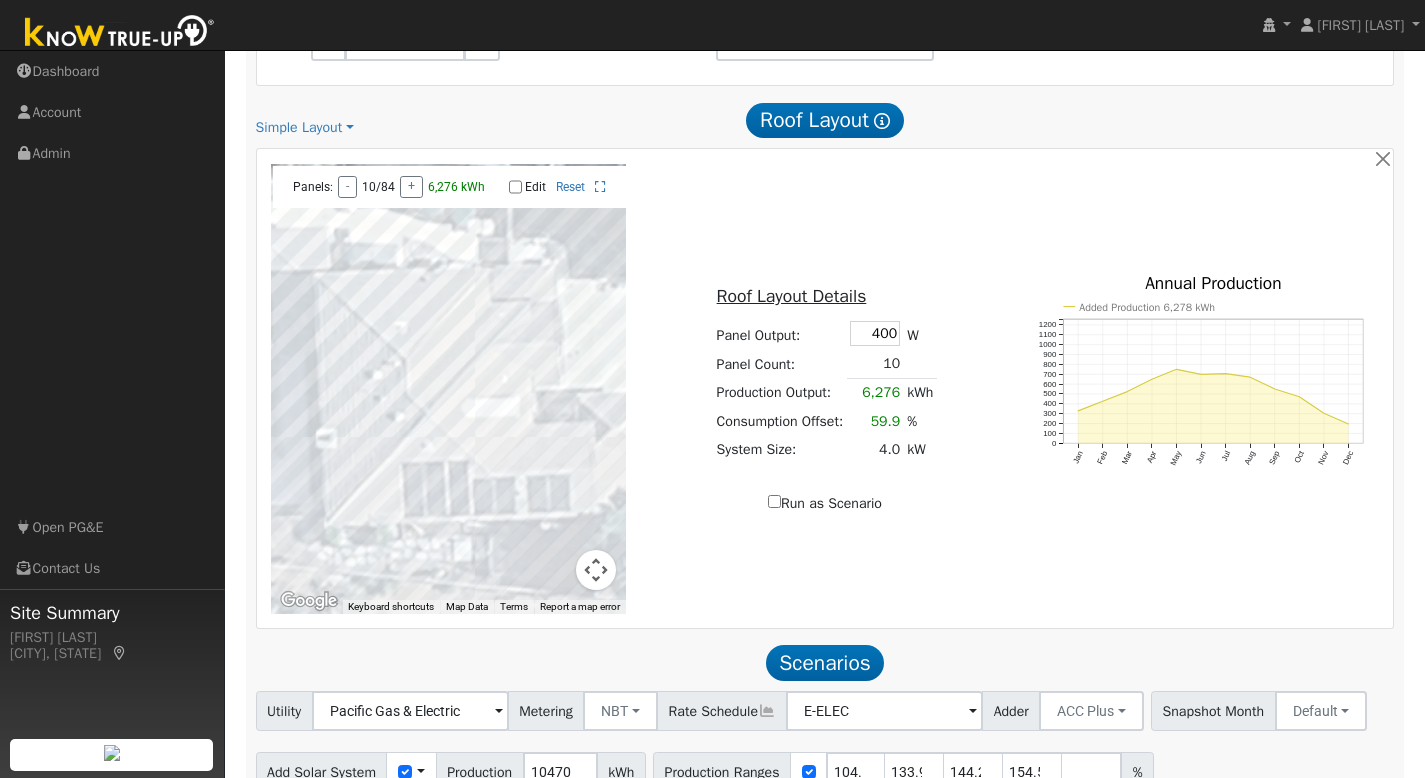scroll, scrollTop: 0, scrollLeft: 0, axis: both 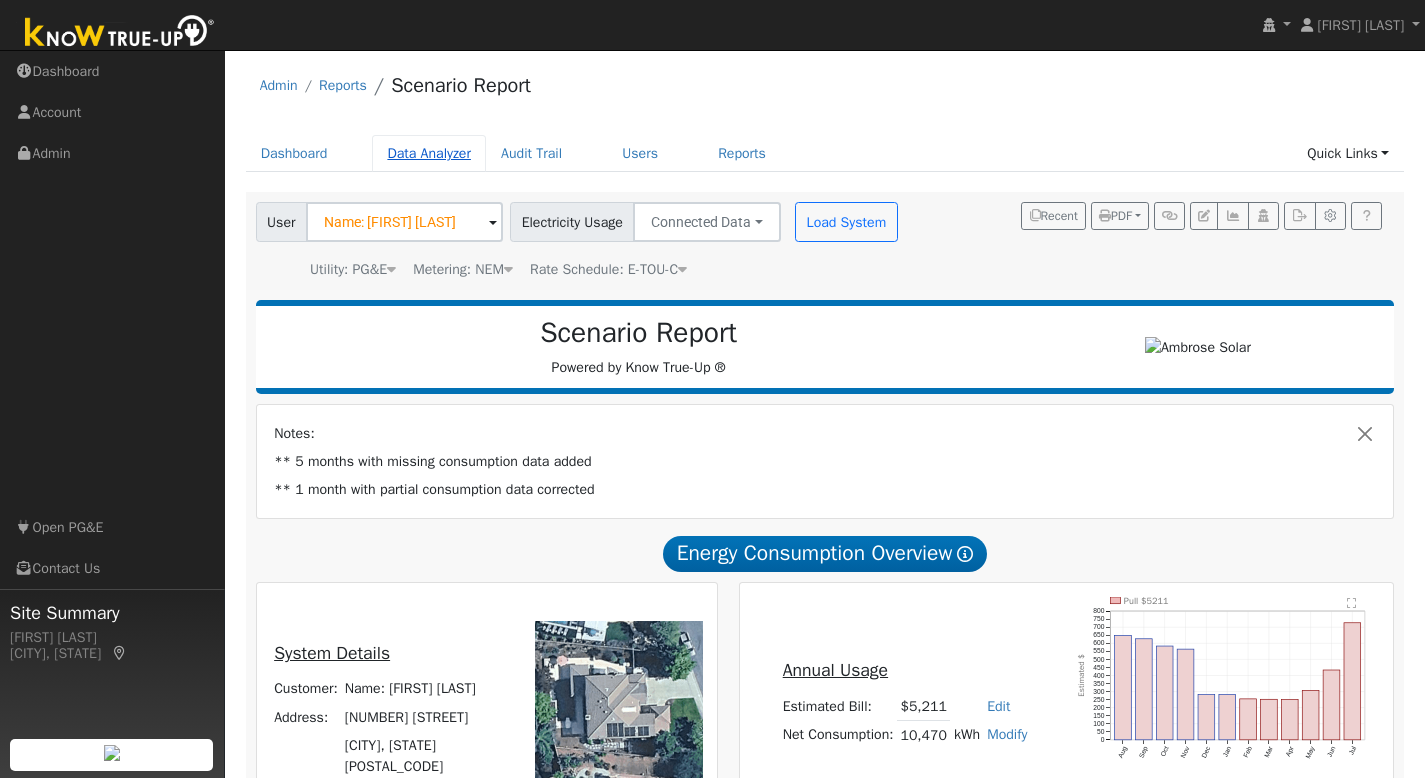click on "Data Analyzer" at bounding box center (429, 153) 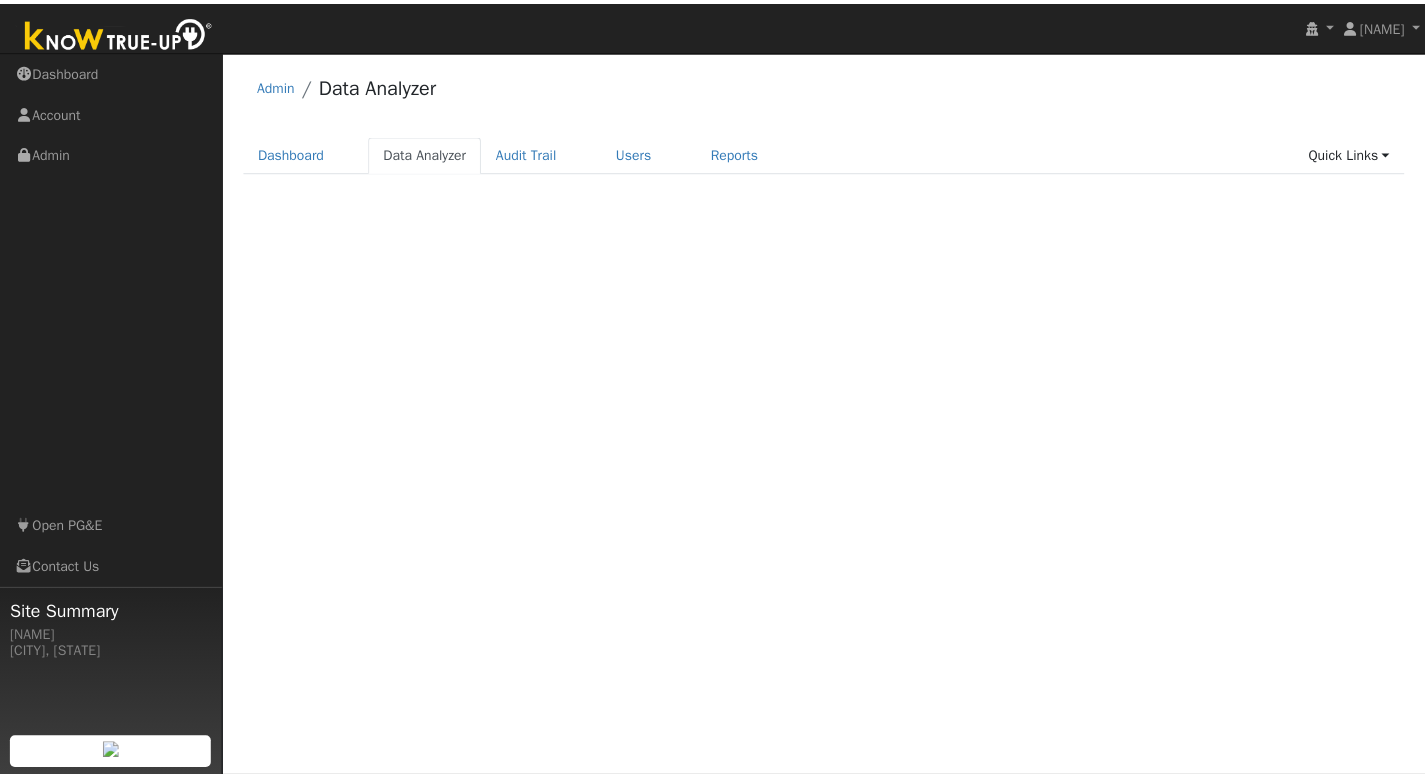 scroll, scrollTop: 0, scrollLeft: 0, axis: both 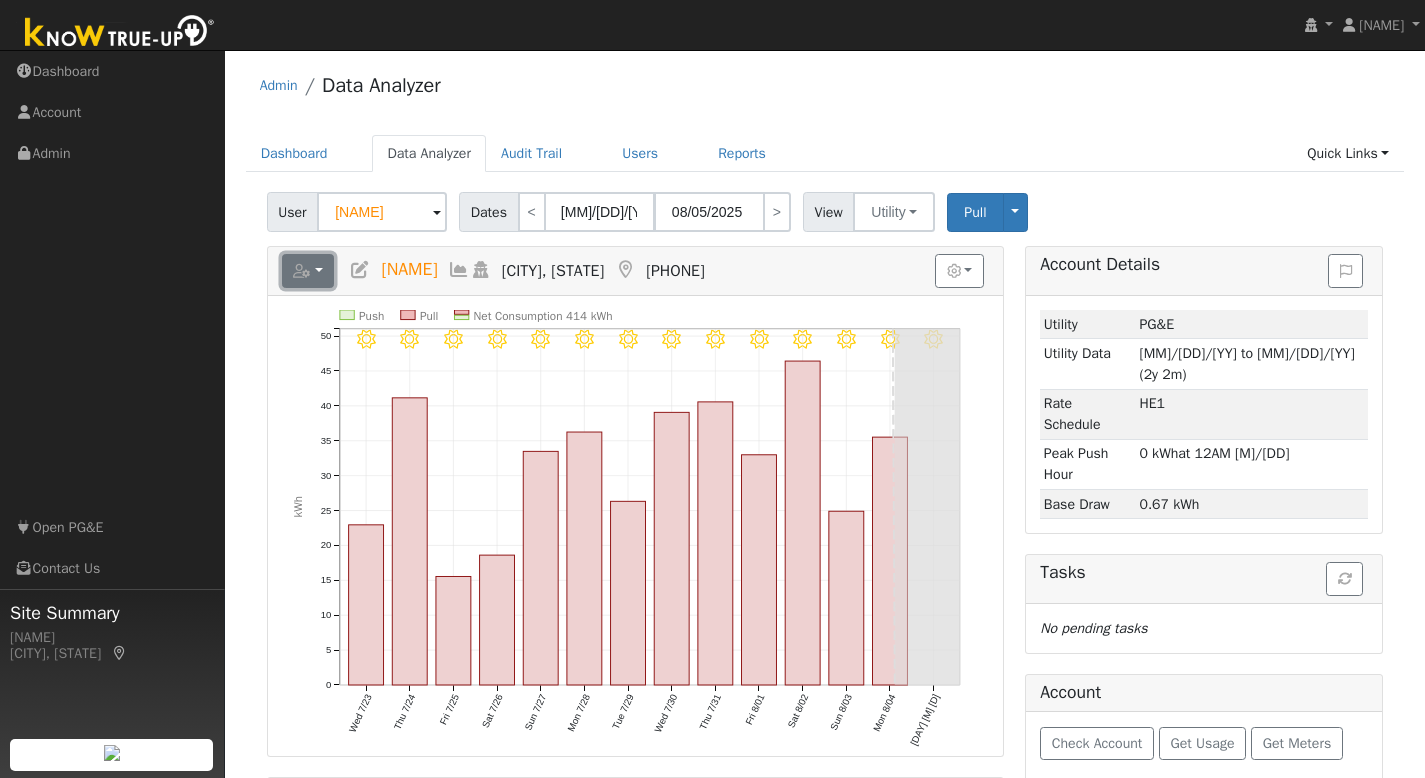 click at bounding box center (308, 271) 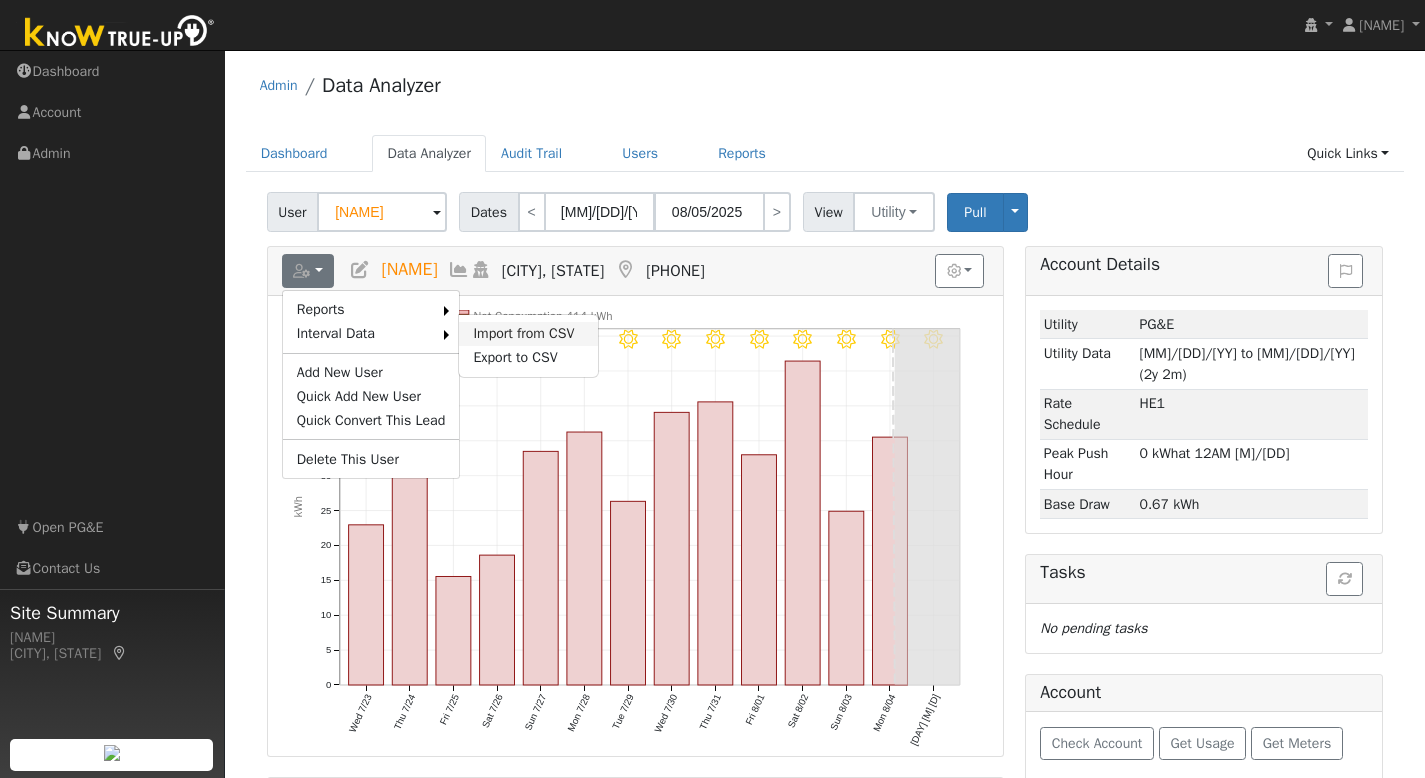 click on "Import from CSV" at bounding box center (528, 334) 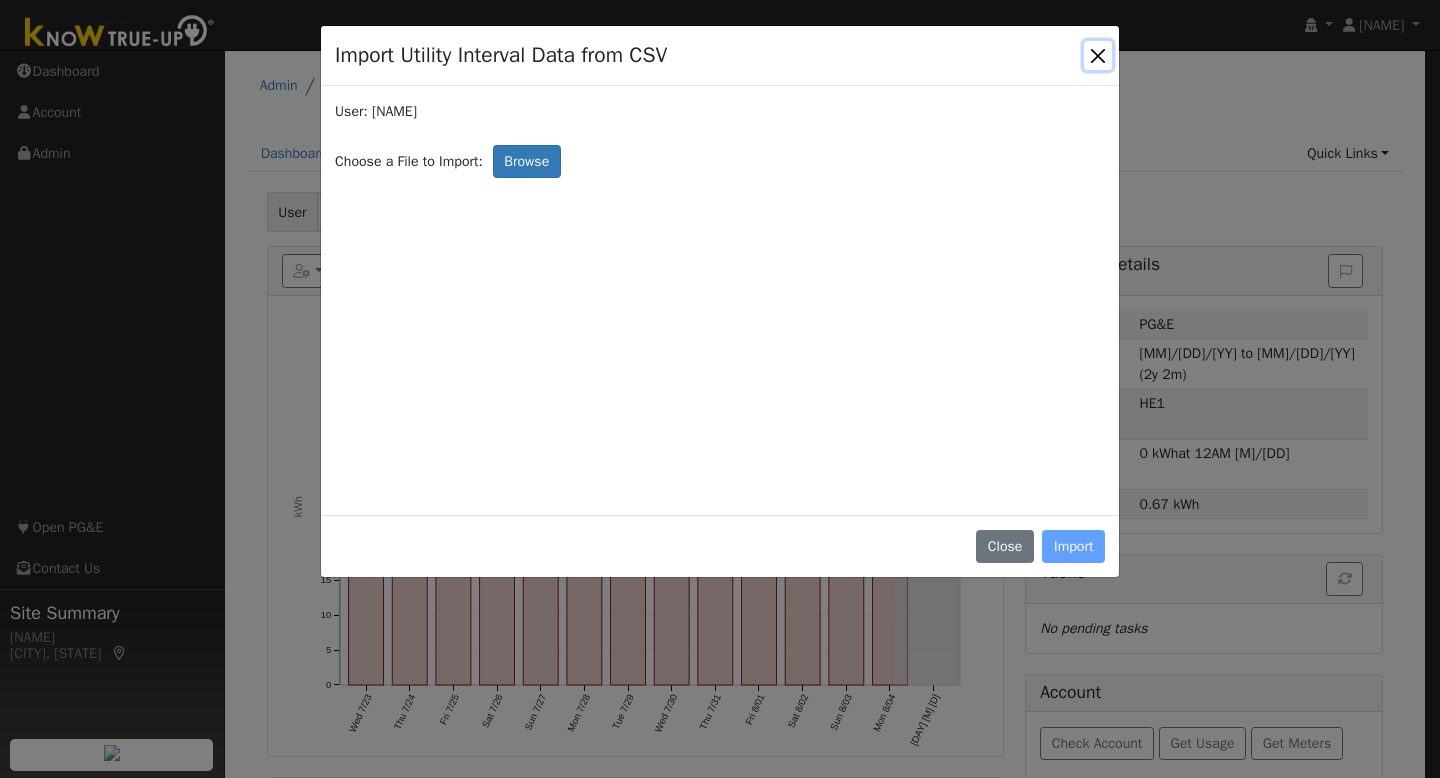click at bounding box center [1098, 55] 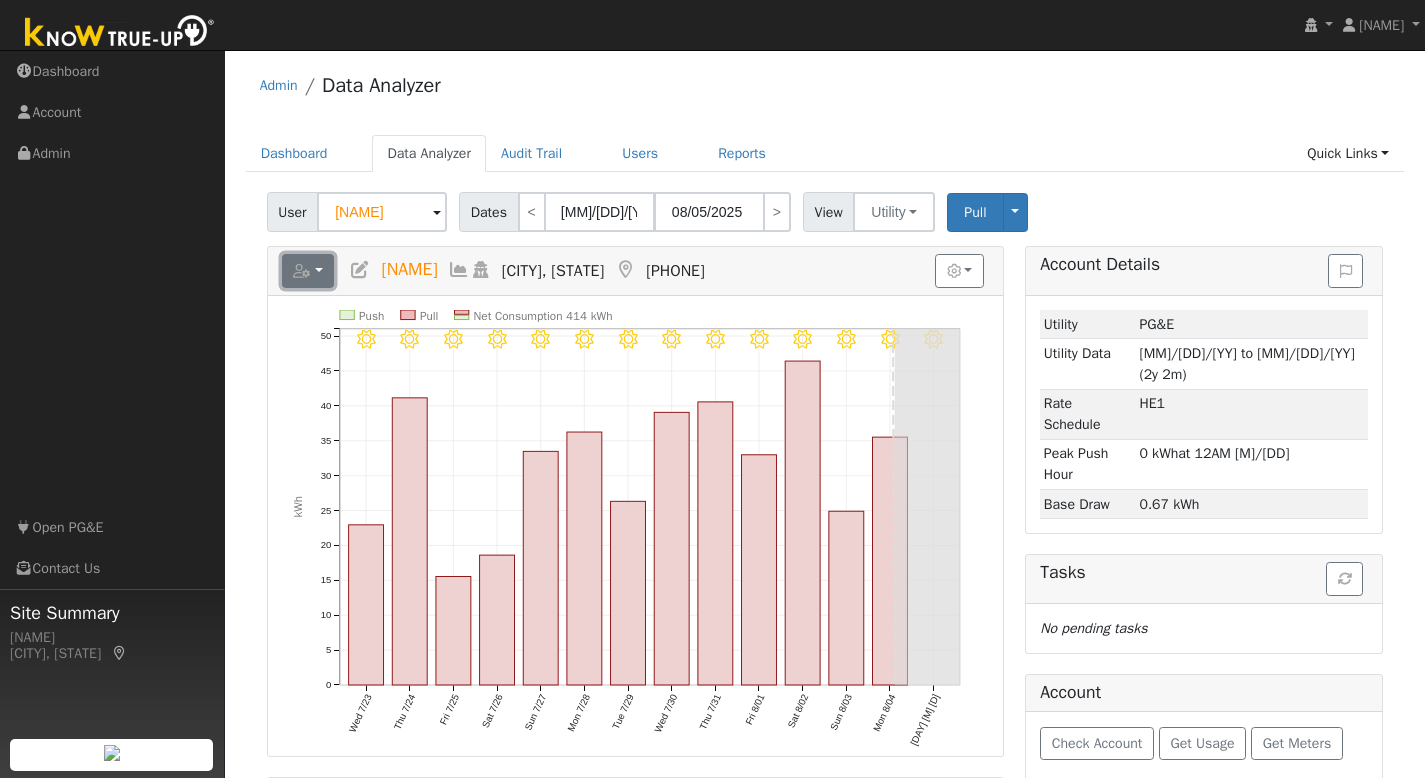 click at bounding box center [302, 271] 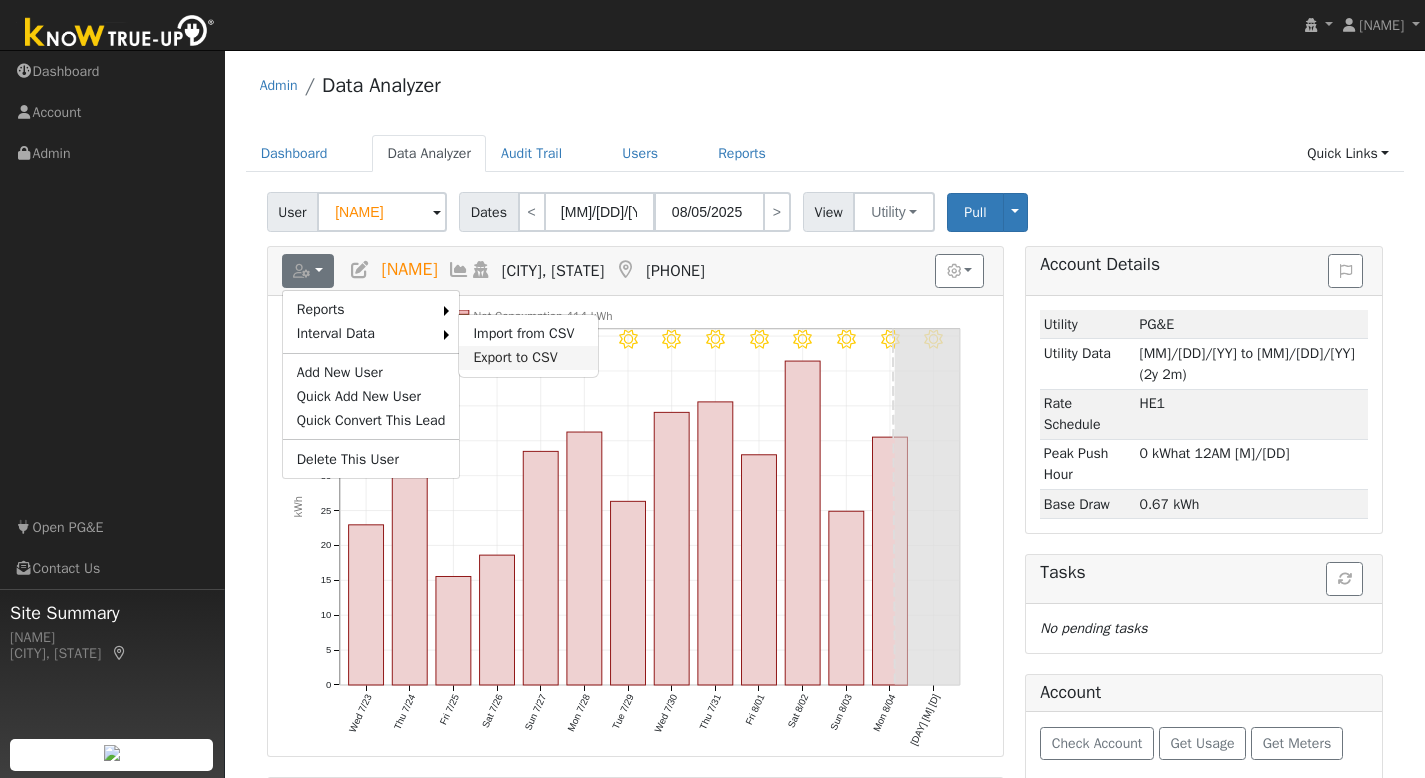 click on "Export to CSV" at bounding box center [528, 358] 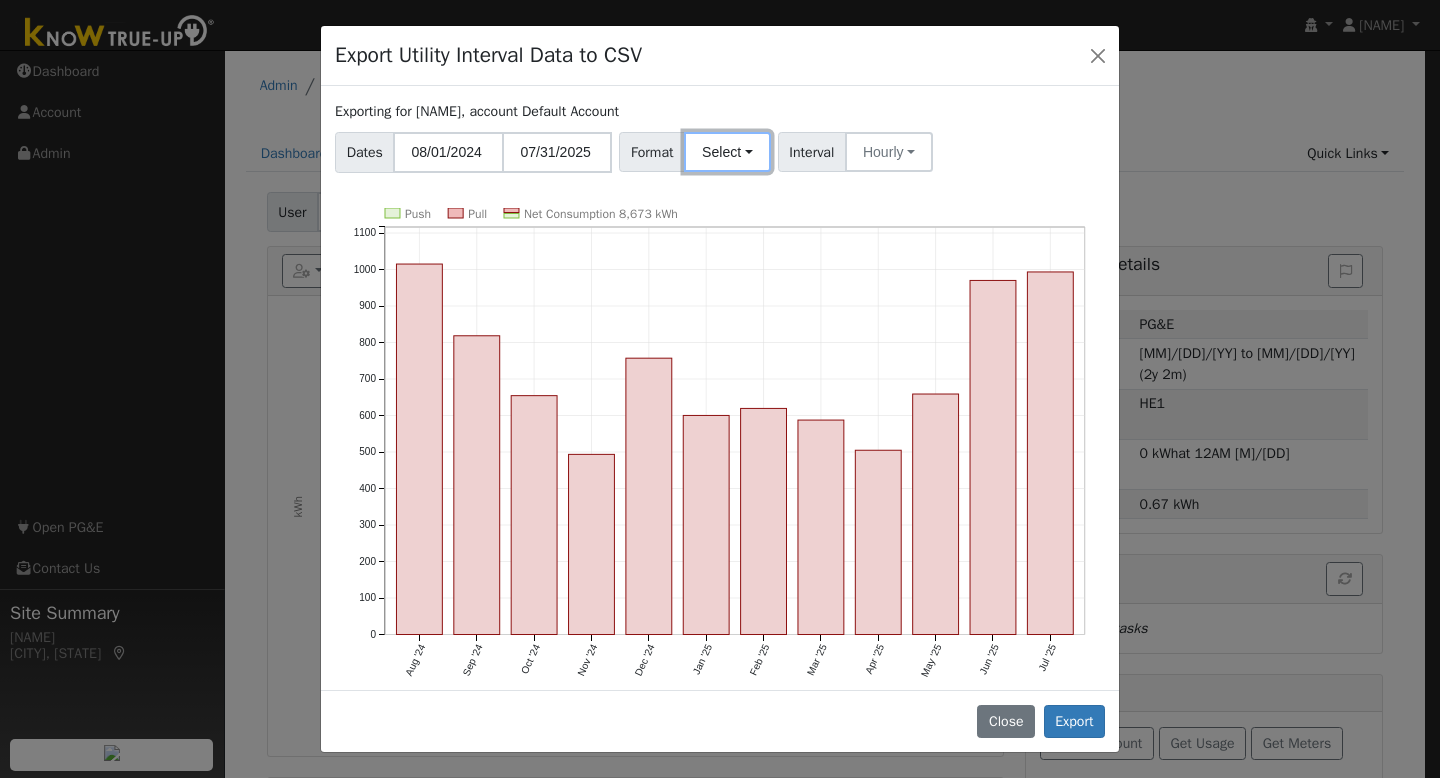 drag, startPoint x: 732, startPoint y: 150, endPoint x: 751, endPoint y: 191, distance: 45.188496 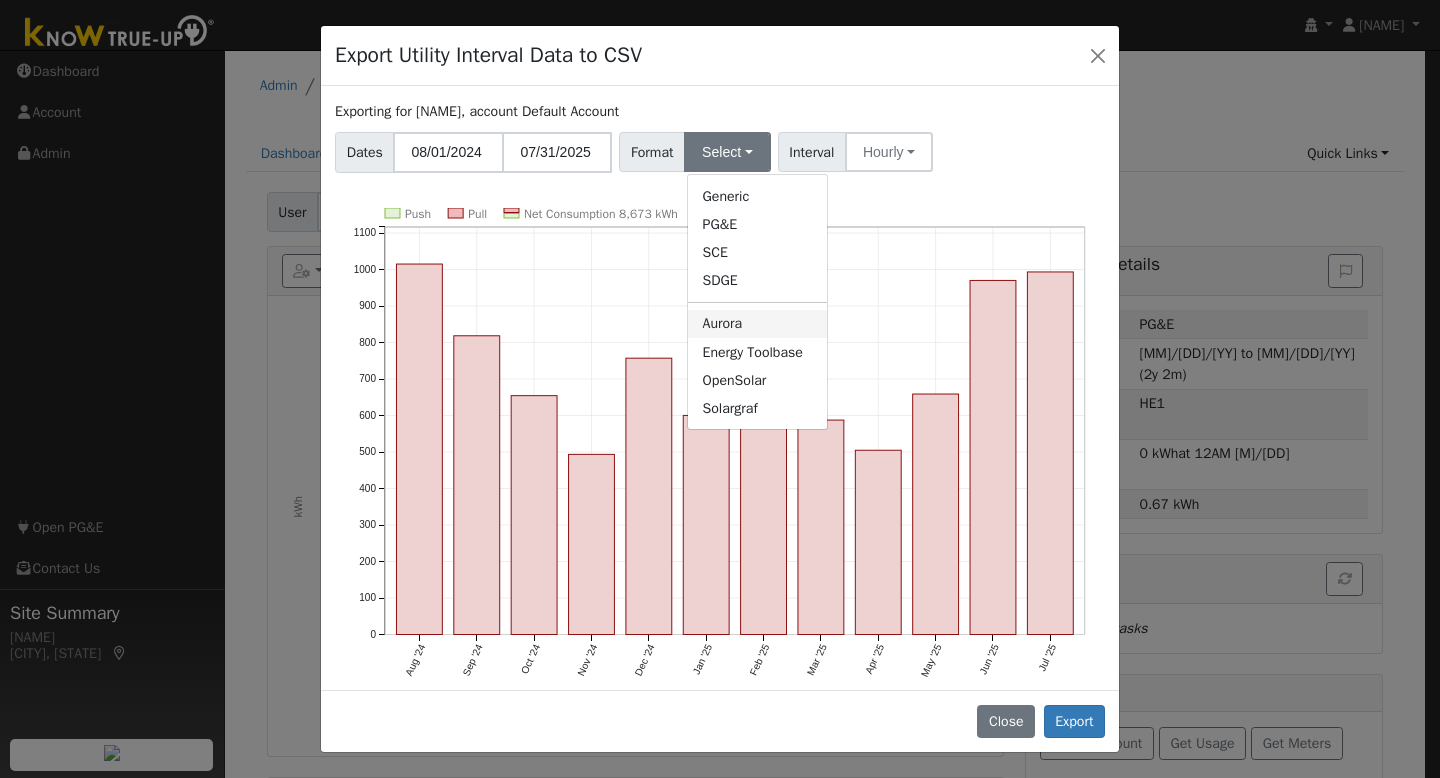 click on "Aurora" at bounding box center [757, 324] 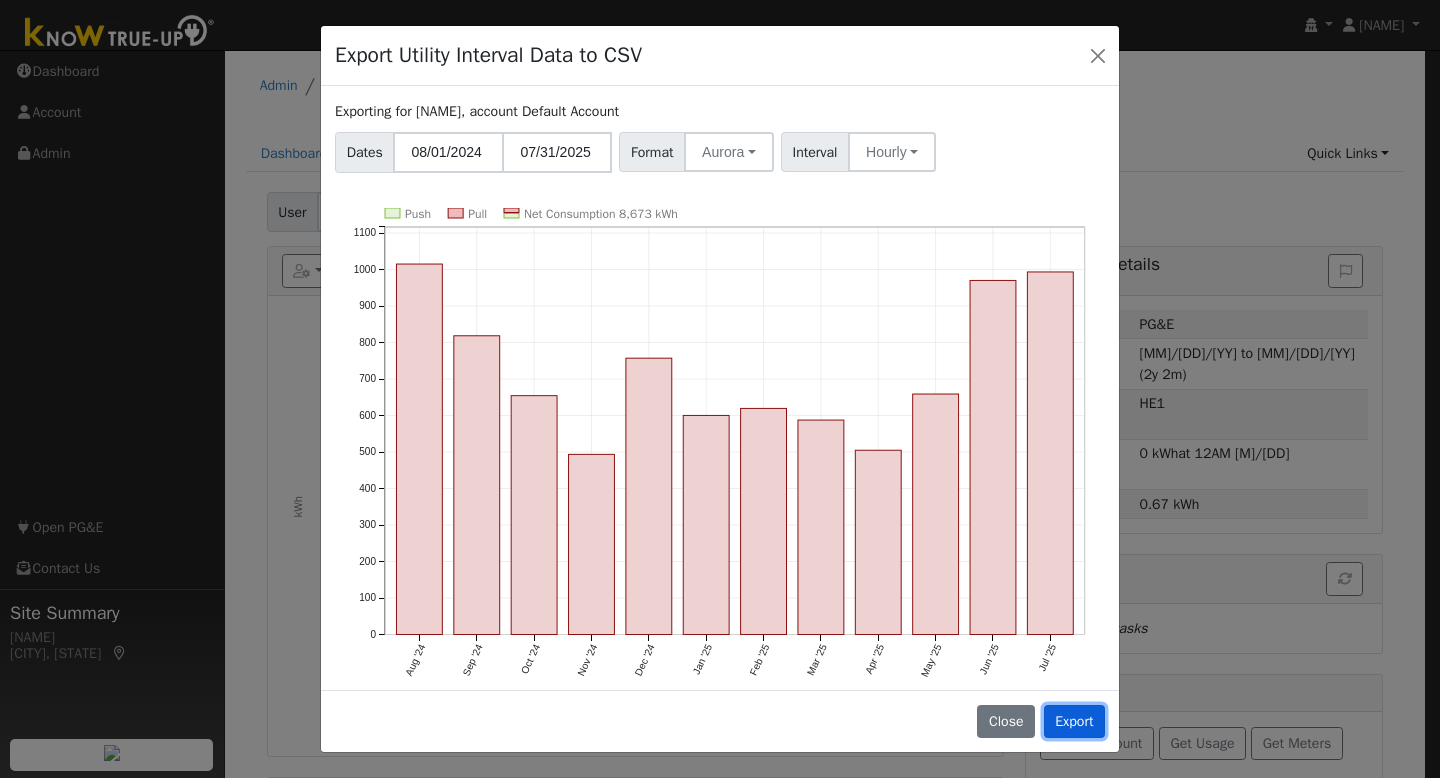 click on "Export" at bounding box center [1074, 722] 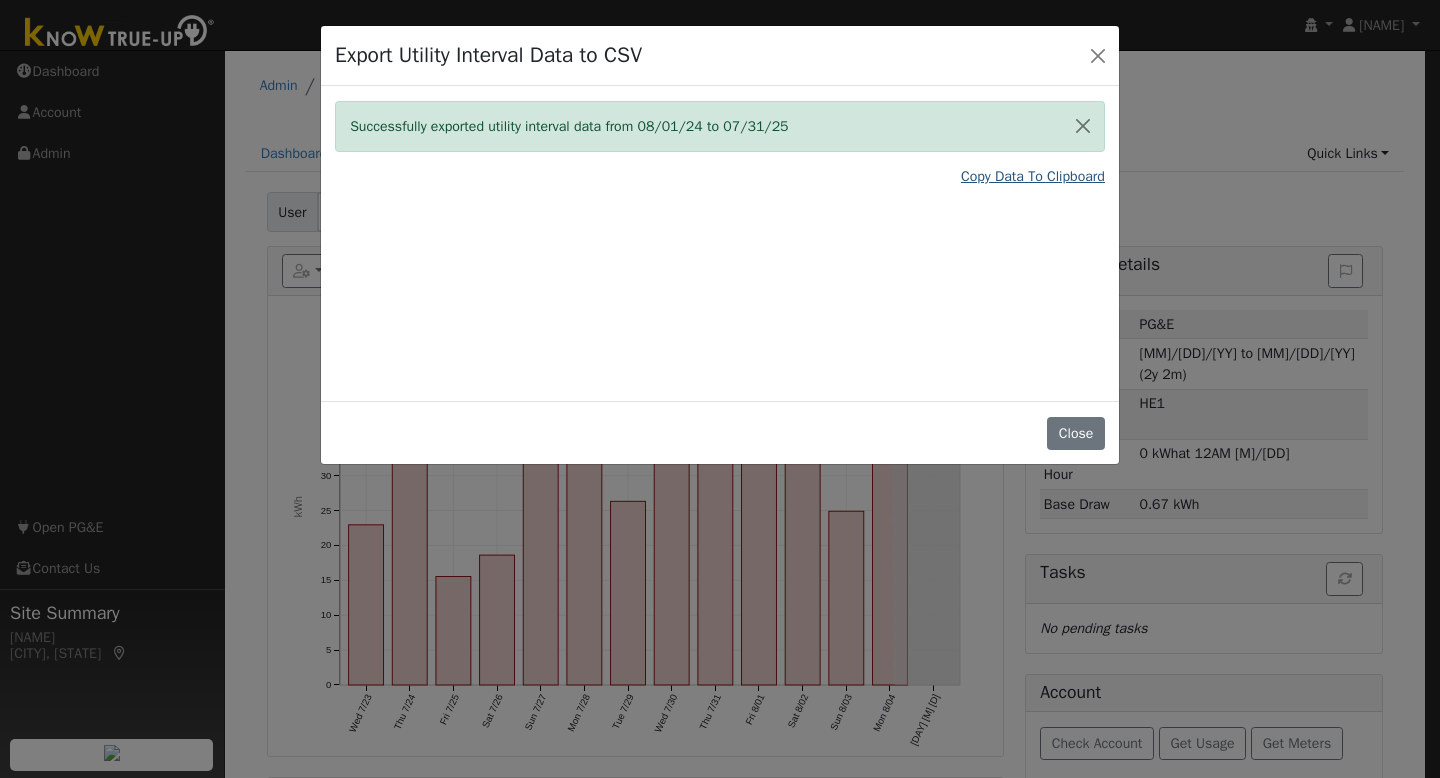 click on "Copy Data To Clipboard" at bounding box center (1033, 176) 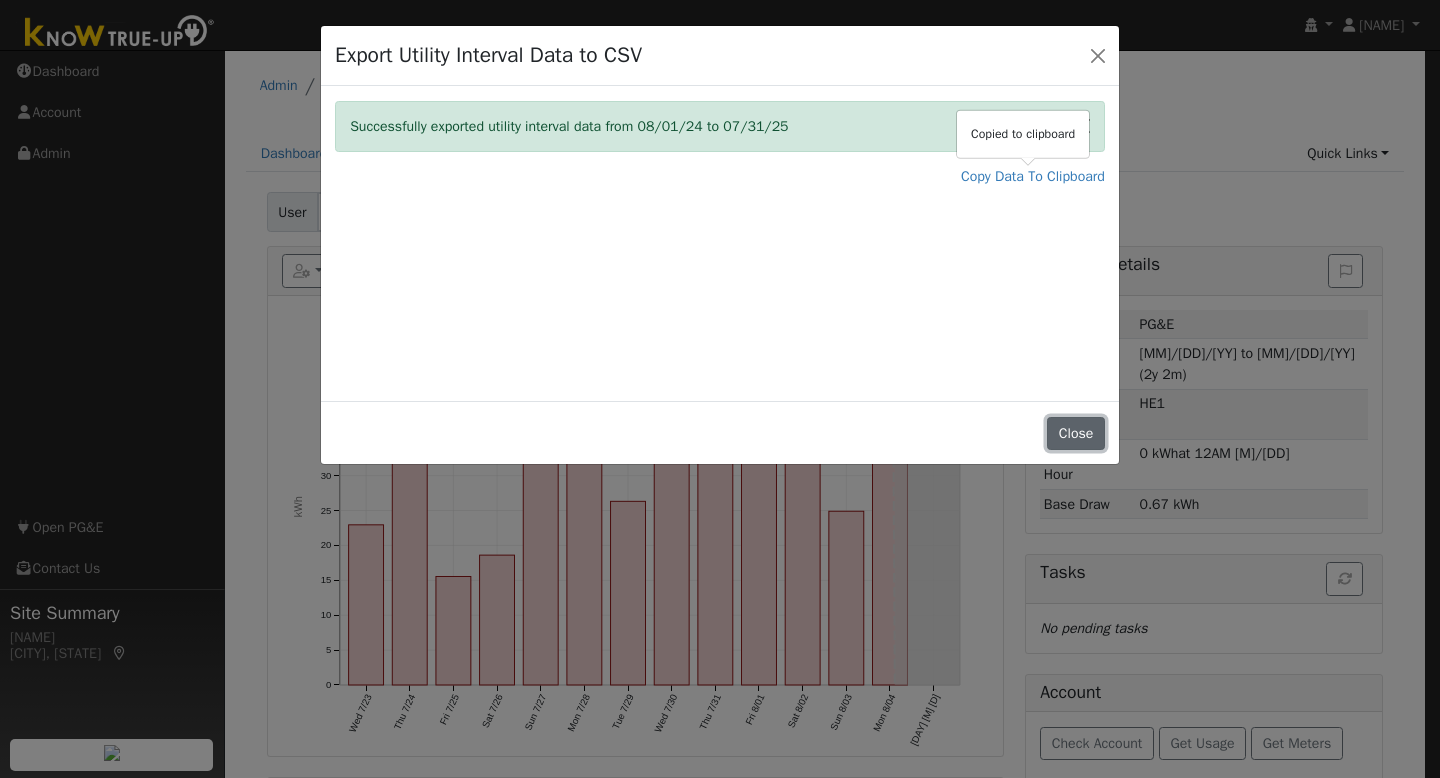 click on "Close" at bounding box center [1076, 434] 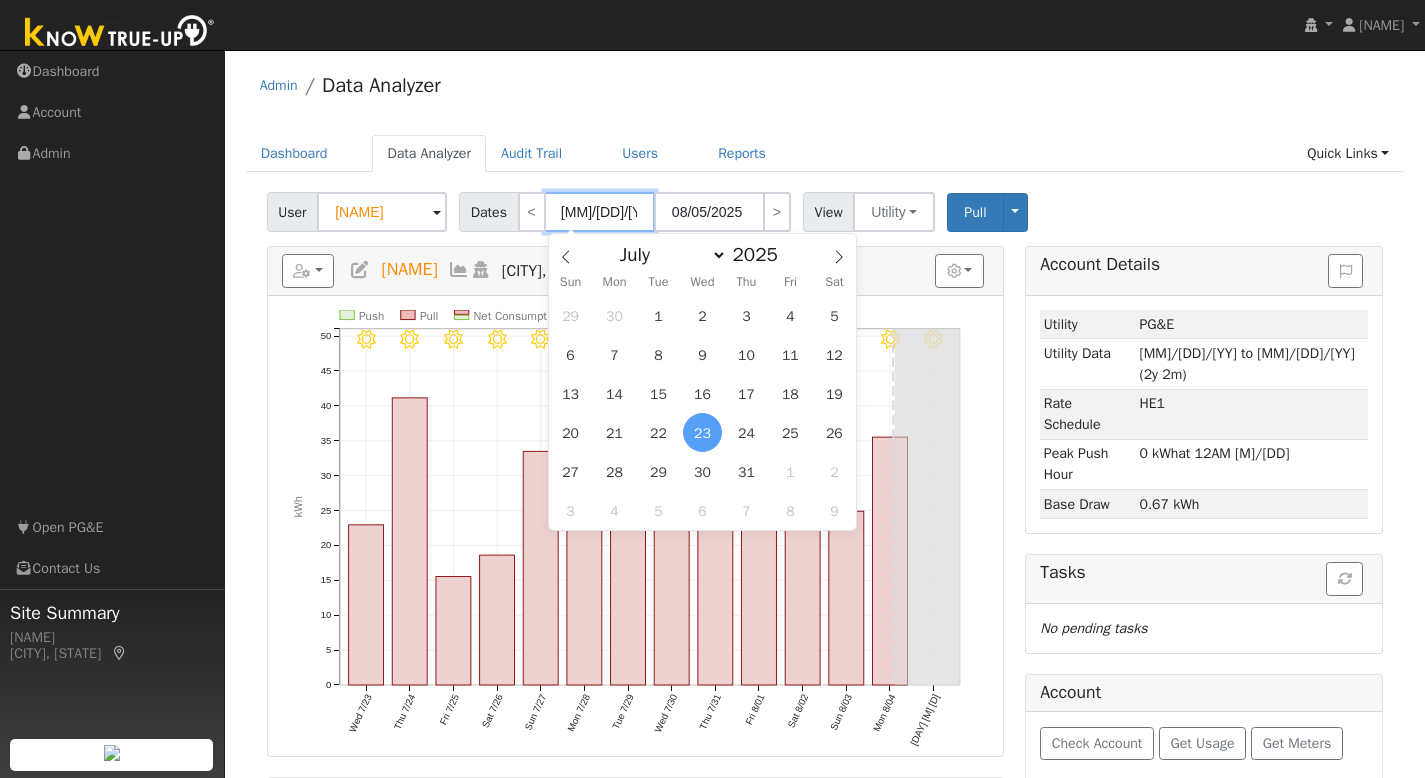 click on "[MM]/[DD]/[YYYY]" at bounding box center (600, 212) 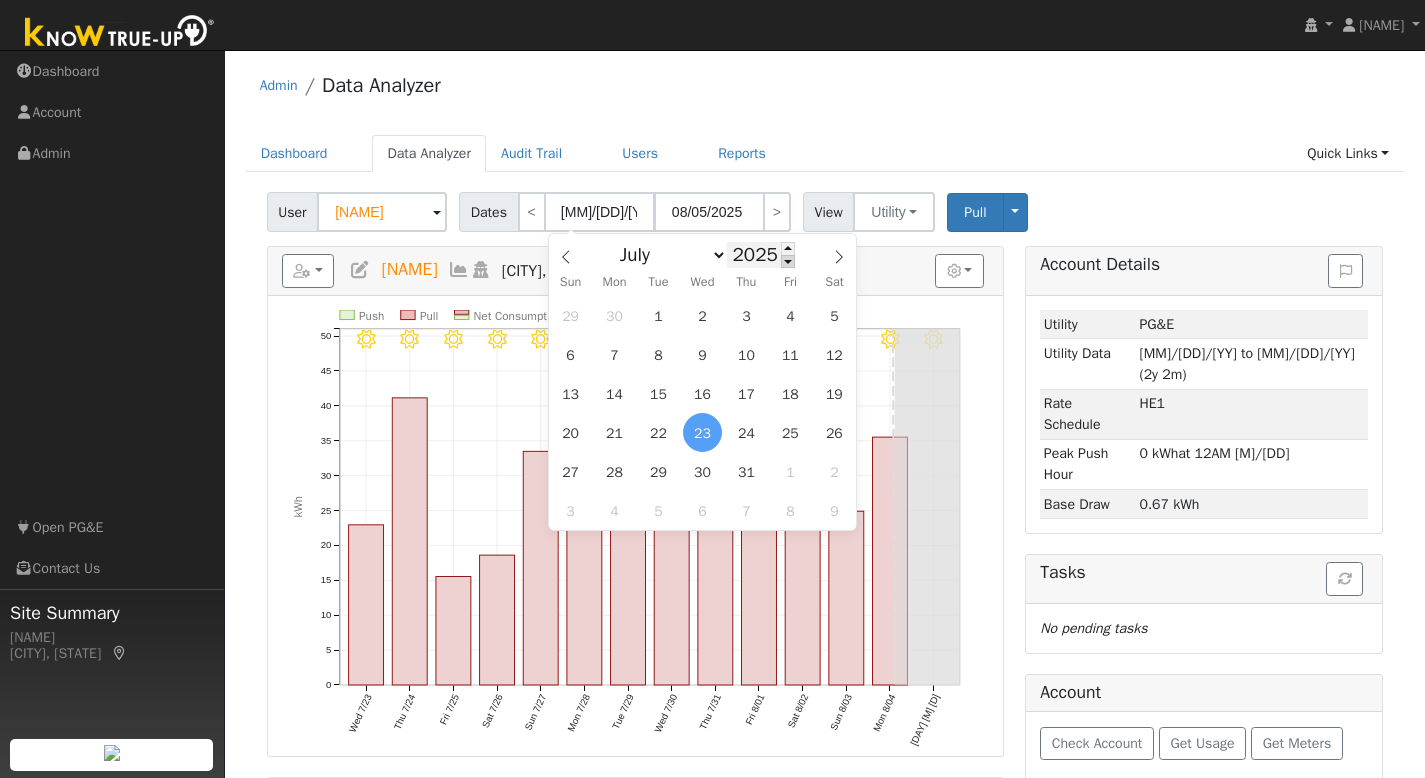 click at bounding box center [788, 261] 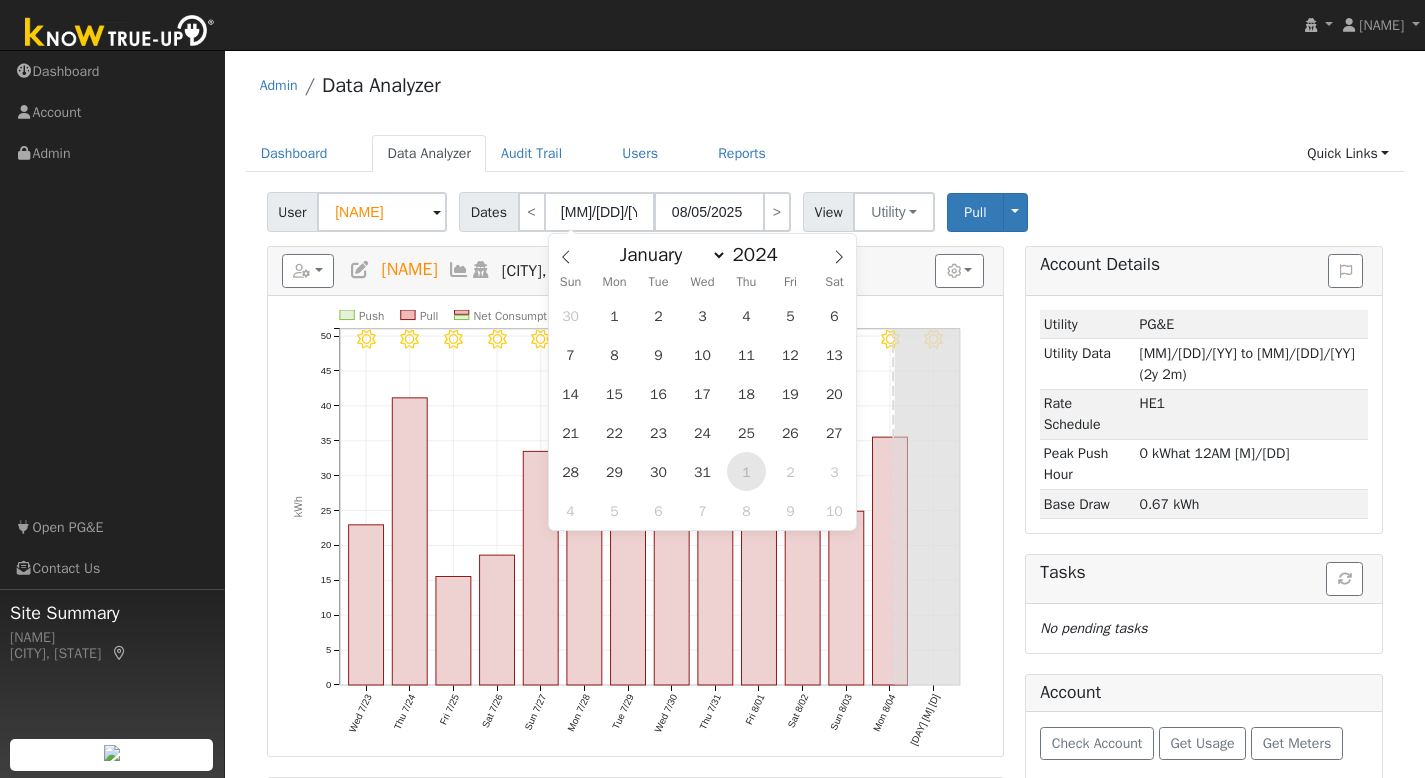 click on "1" at bounding box center [746, 471] 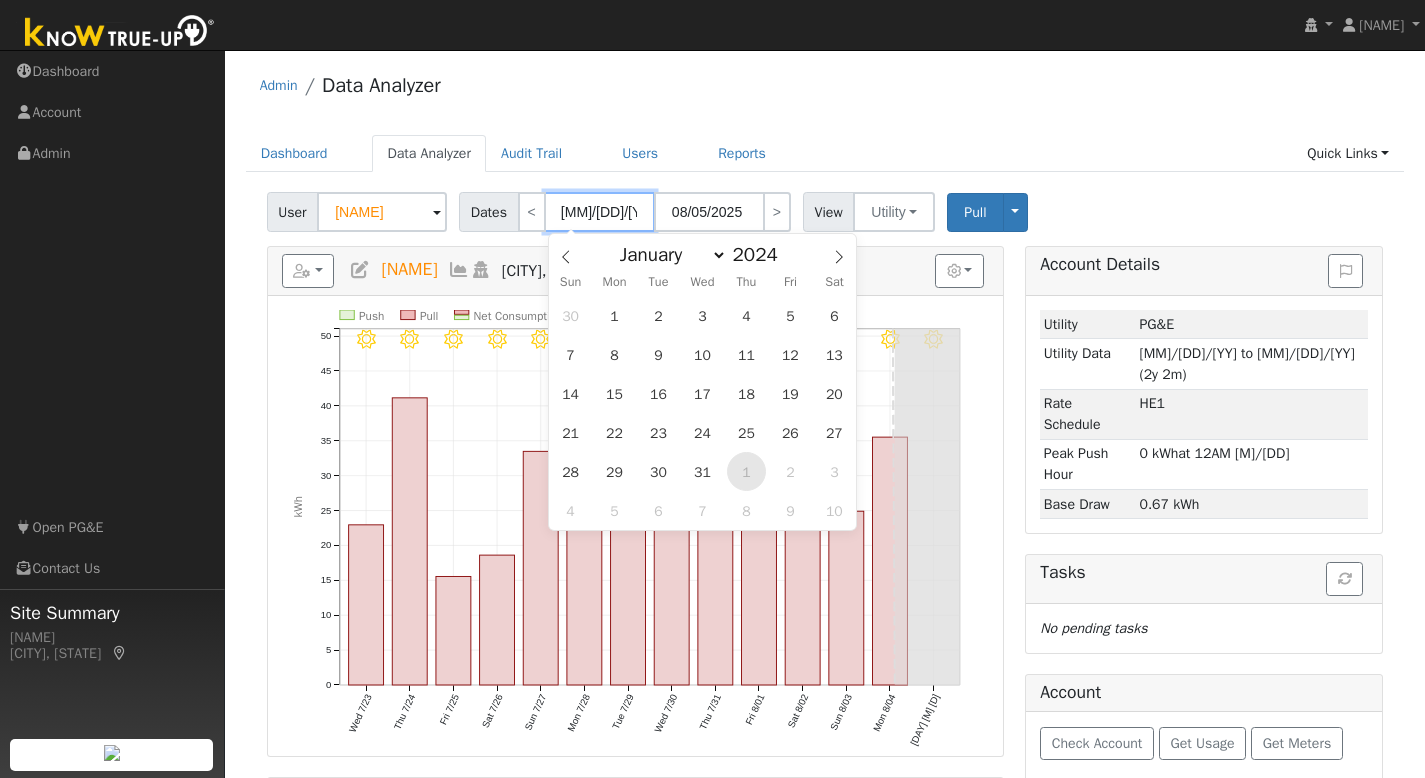 type on "08/01/2024" 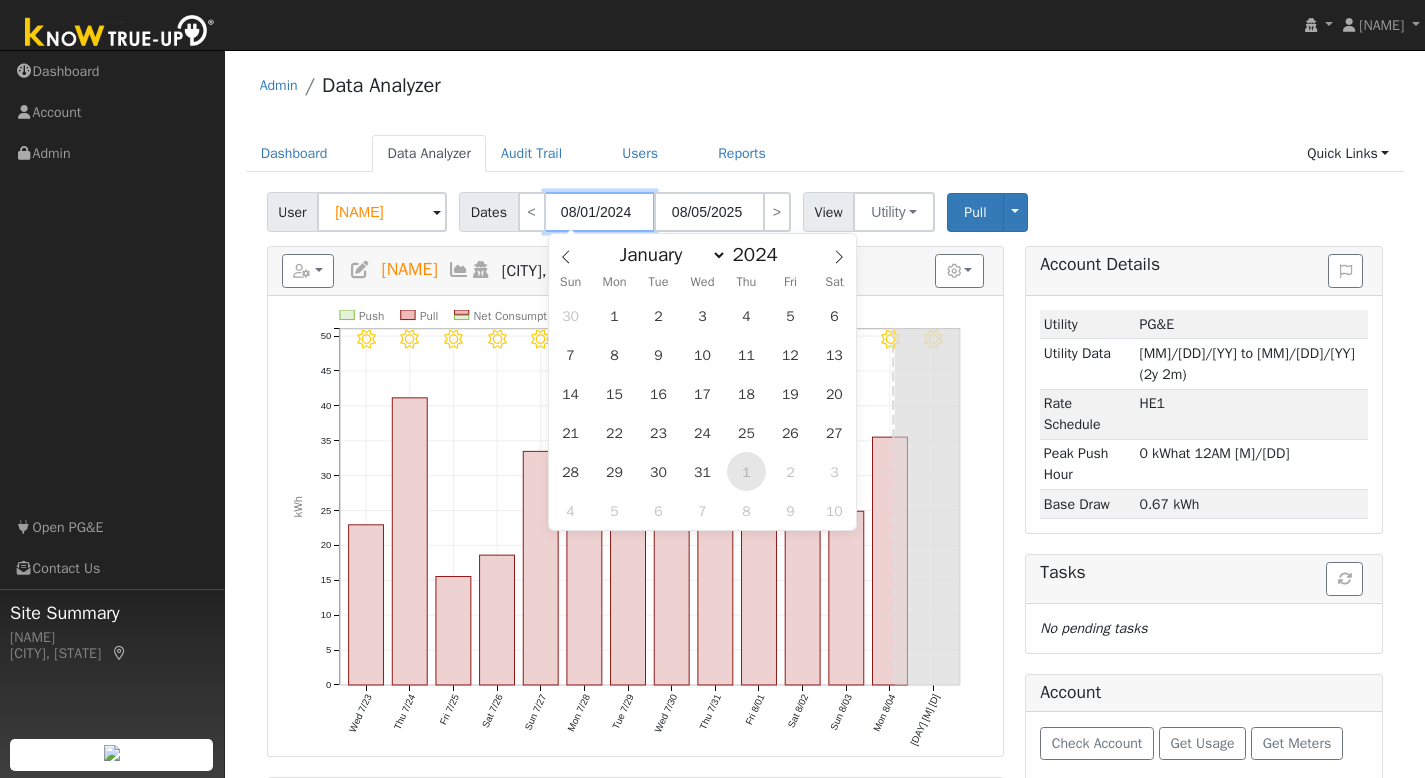type on "08/31/2024" 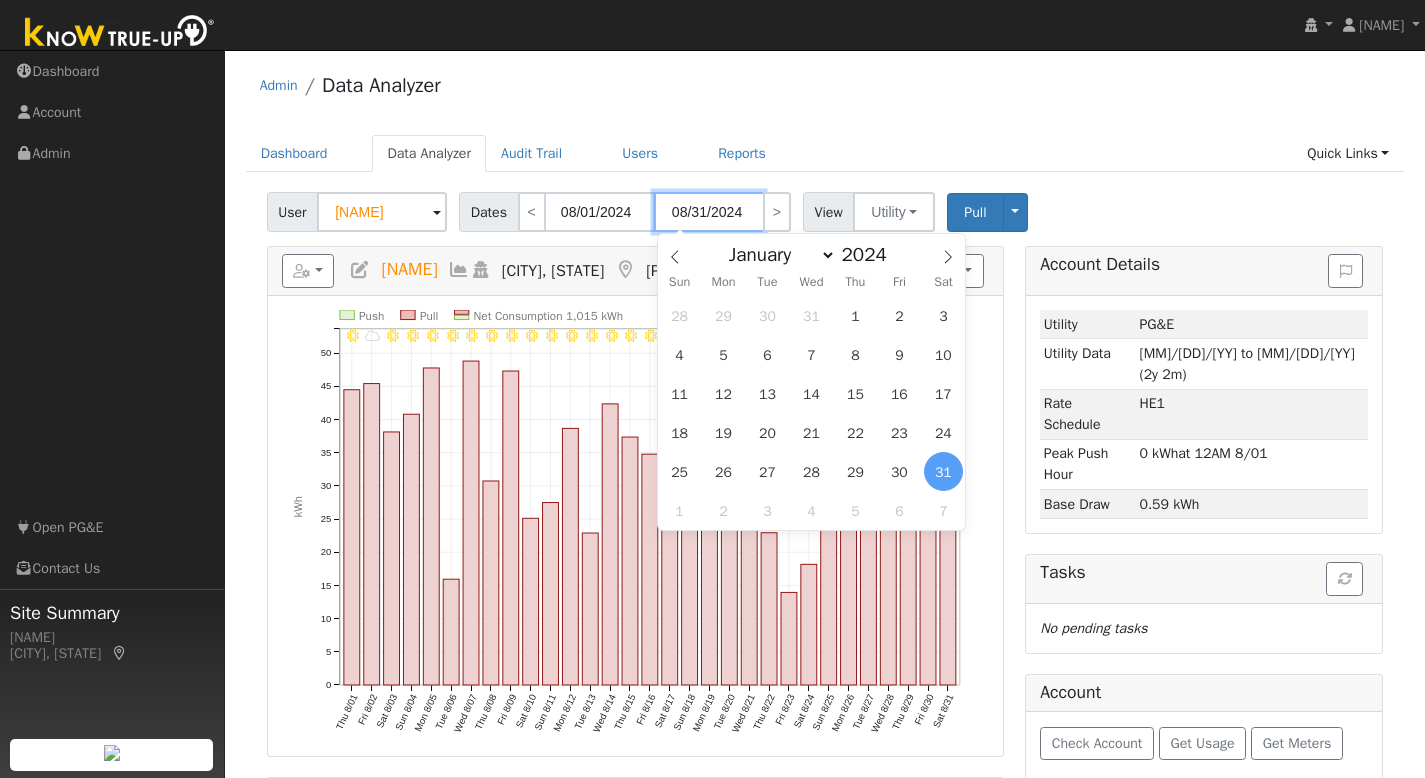 click on "08/31/2024" at bounding box center [709, 212] 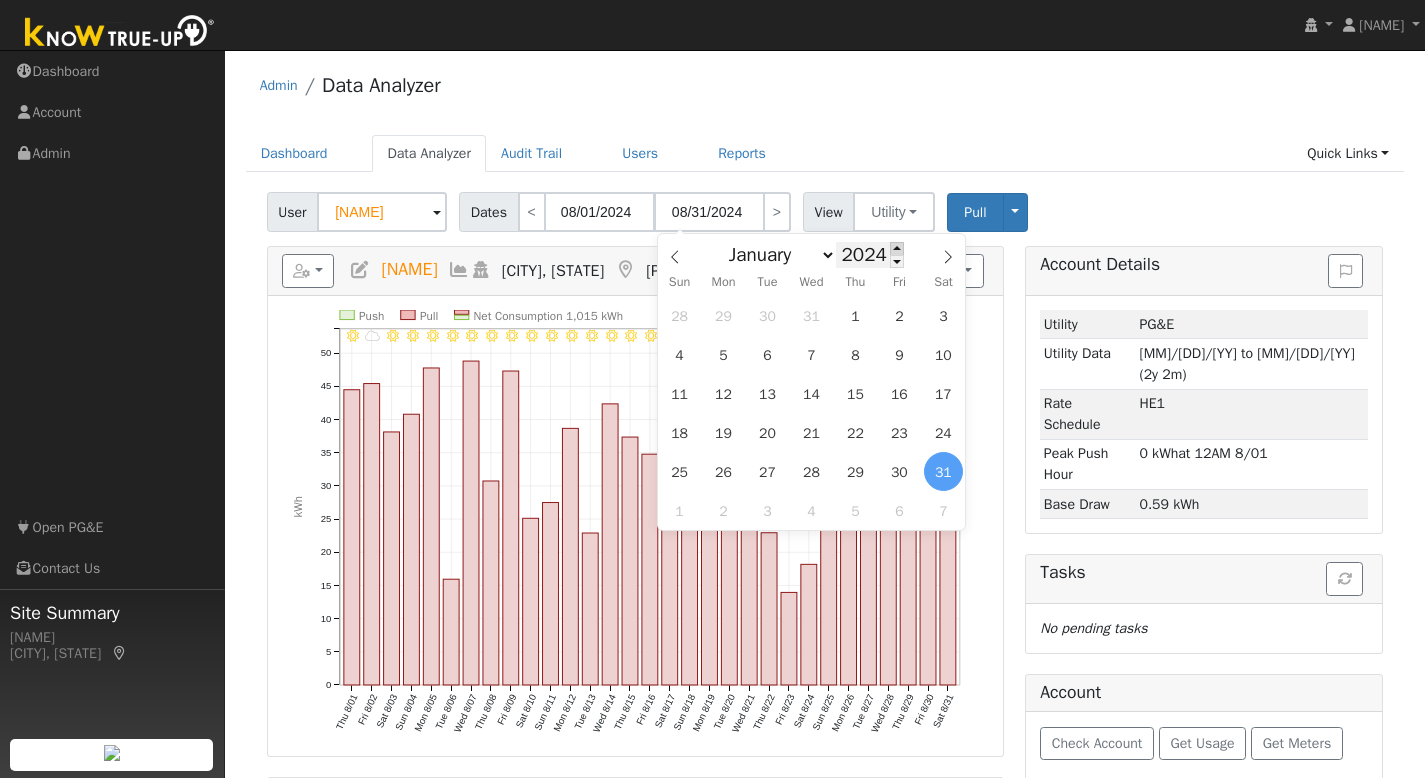 click at bounding box center [897, 248] 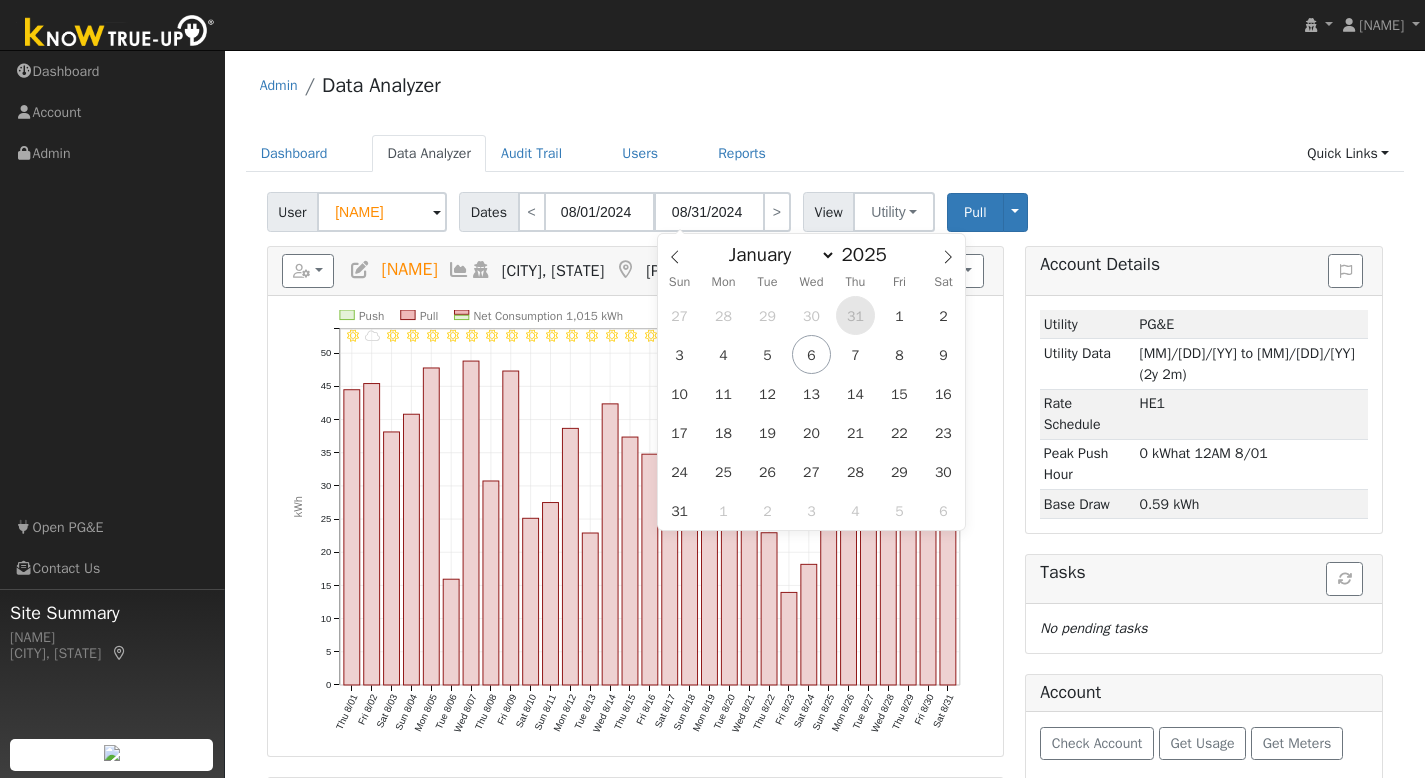 click on "31" at bounding box center (855, 315) 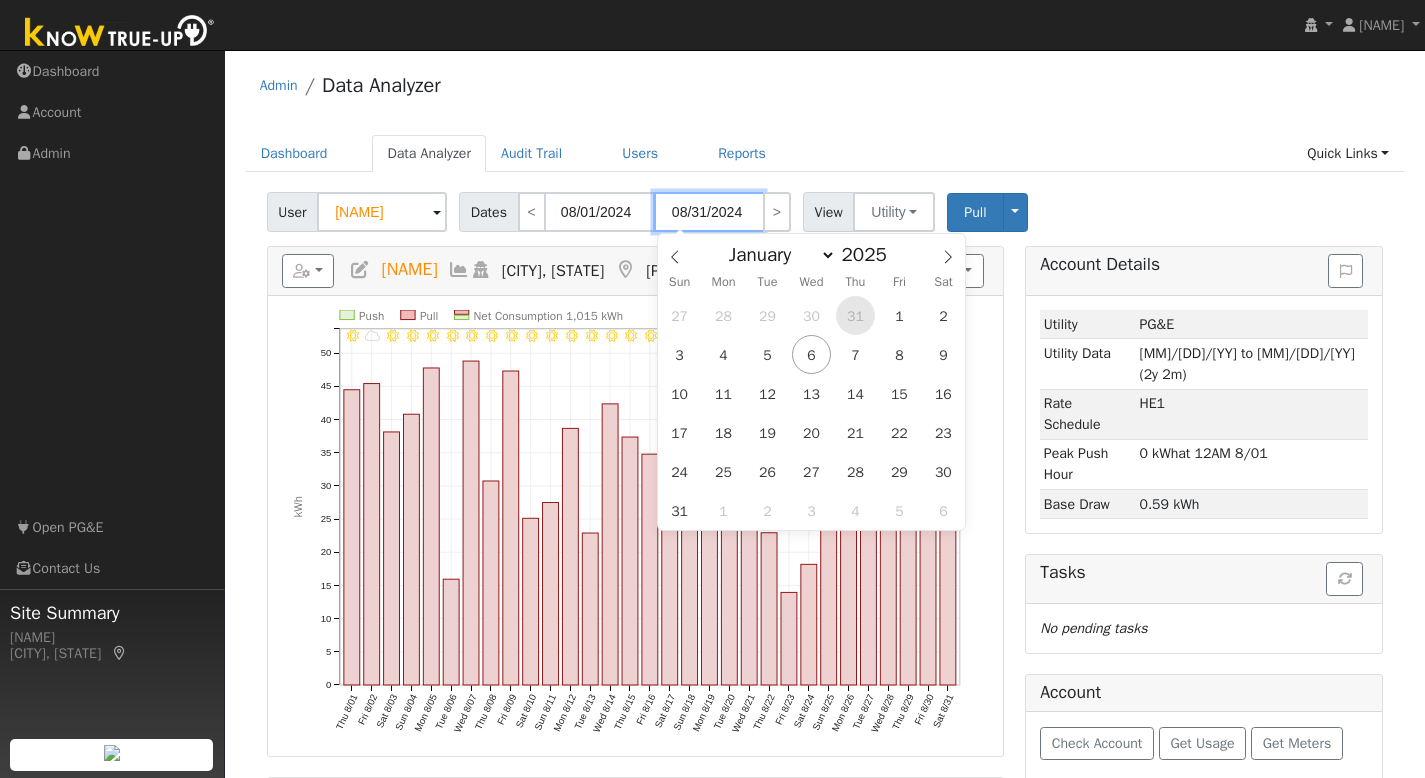 type on "07/31/2025" 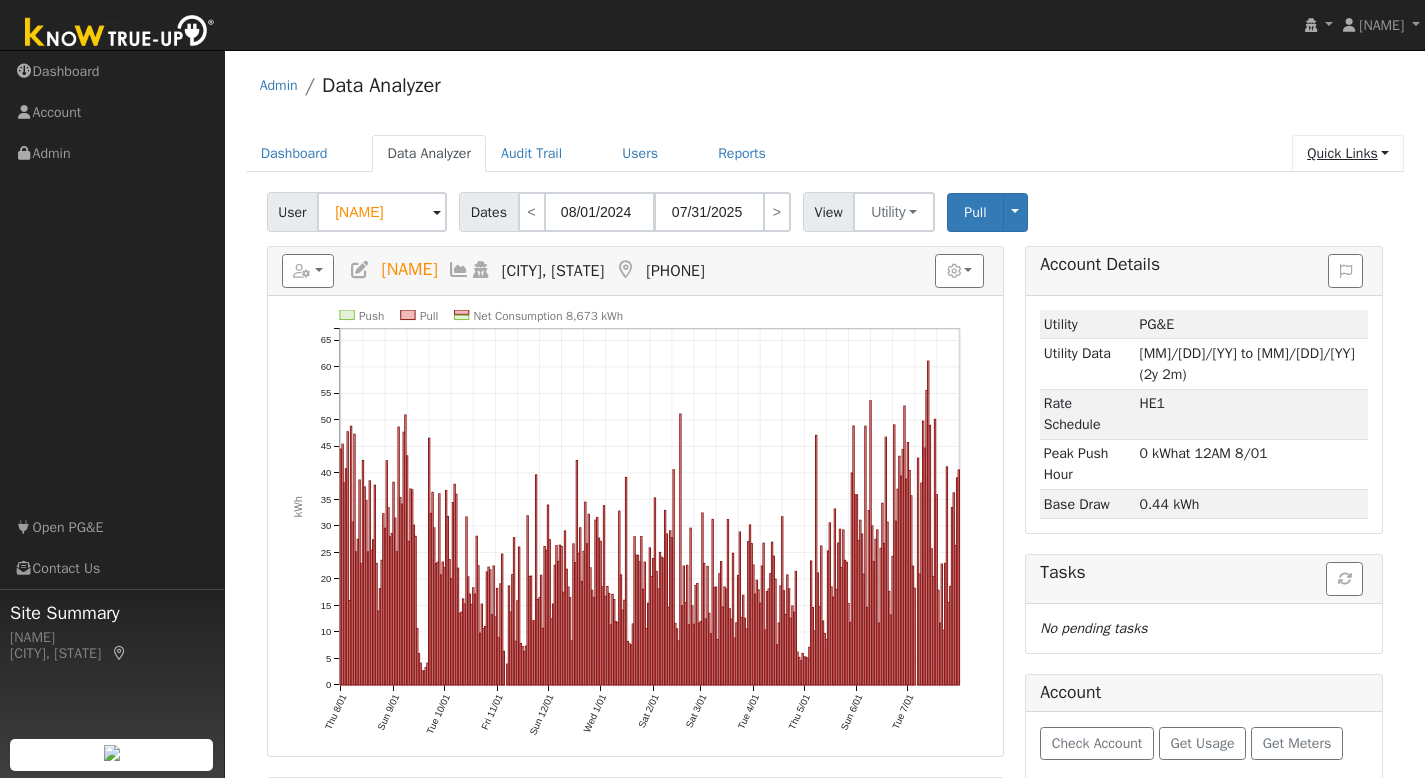 click on "Quick Links" at bounding box center (1348, 153) 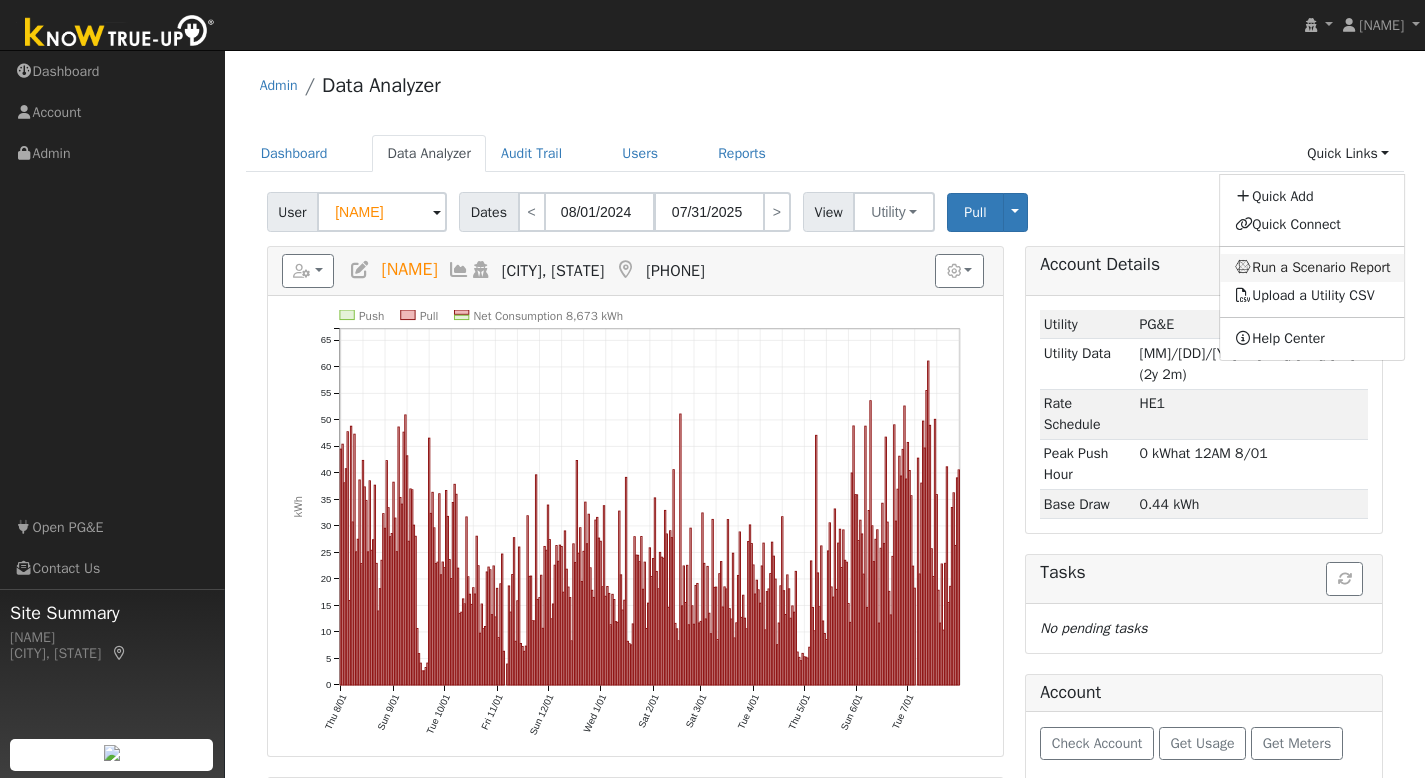 click on "Run a Scenario Report" at bounding box center (1313, 268) 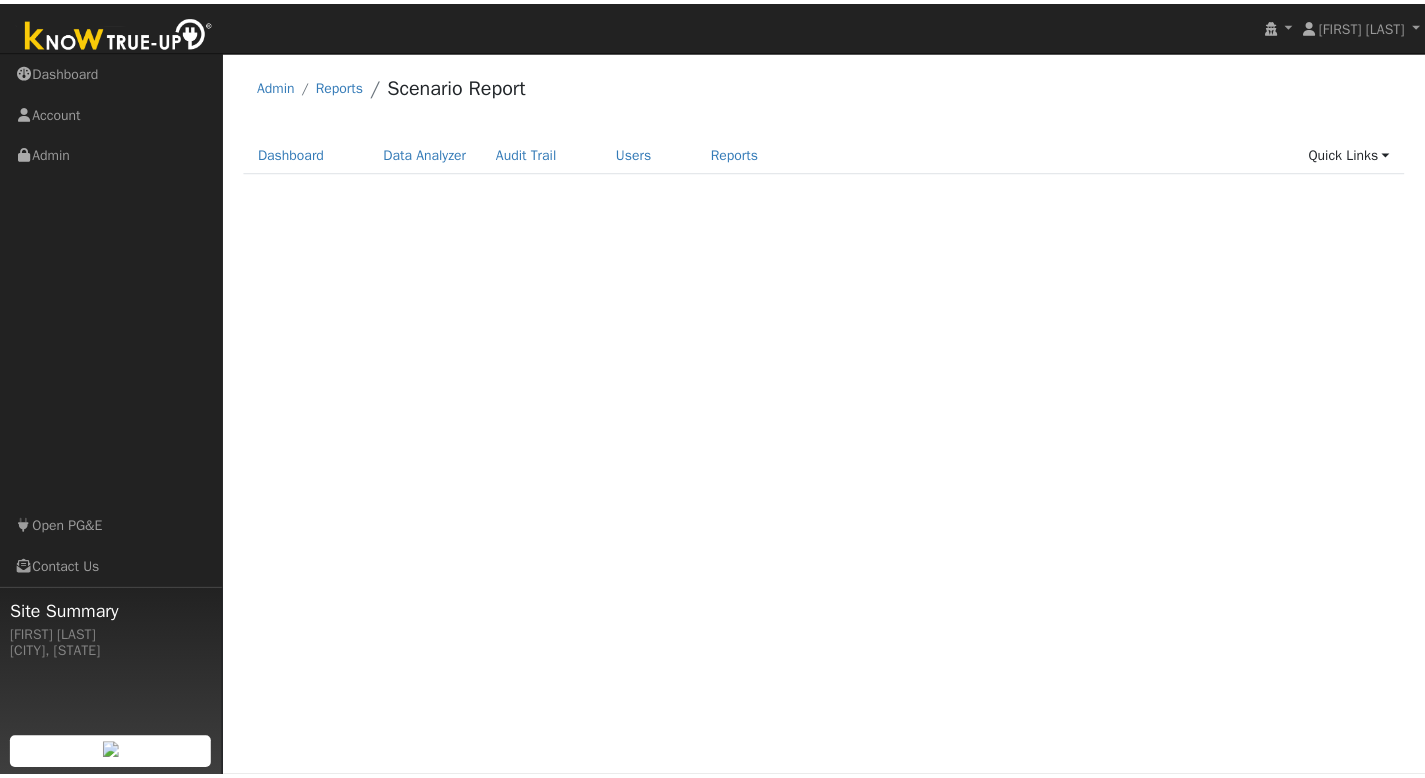 scroll, scrollTop: 0, scrollLeft: 0, axis: both 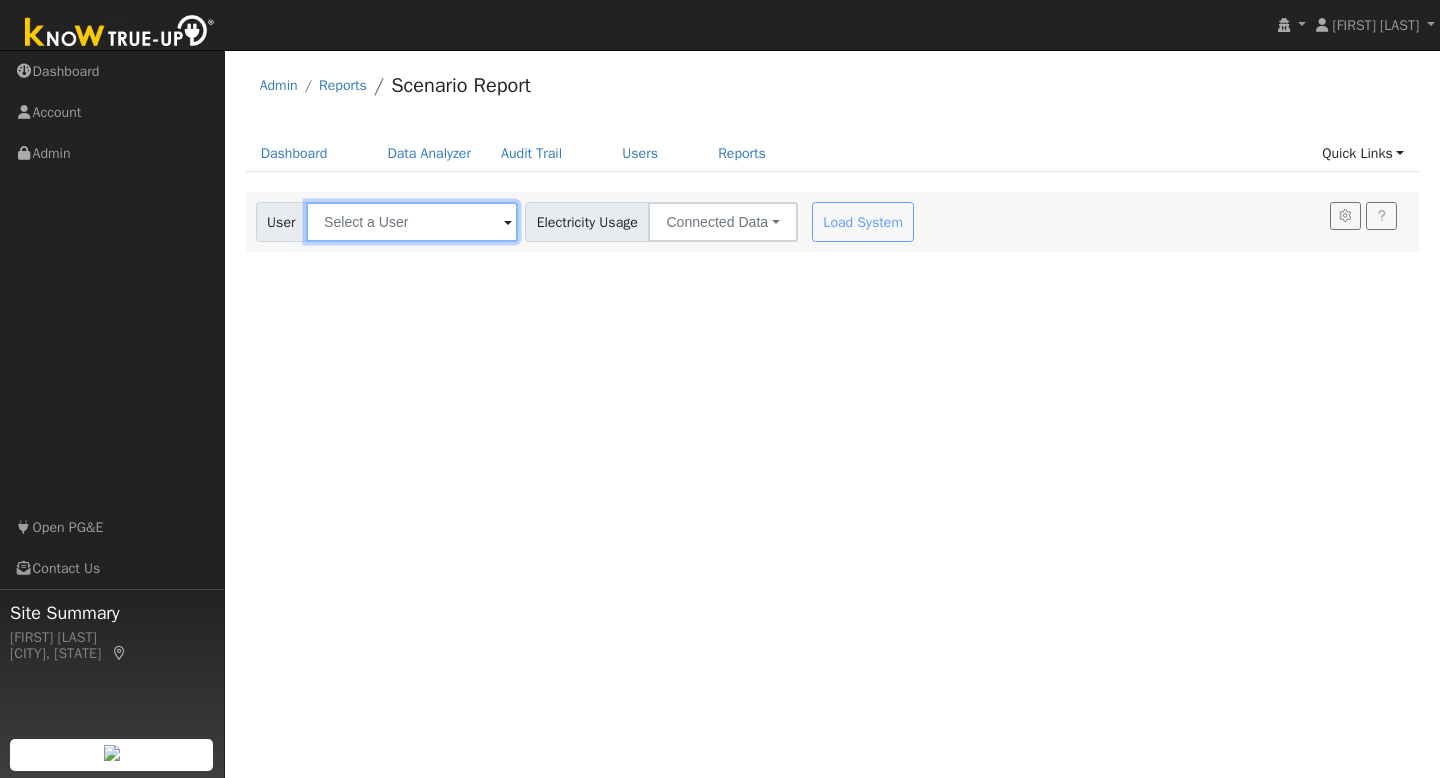 click at bounding box center [412, 222] 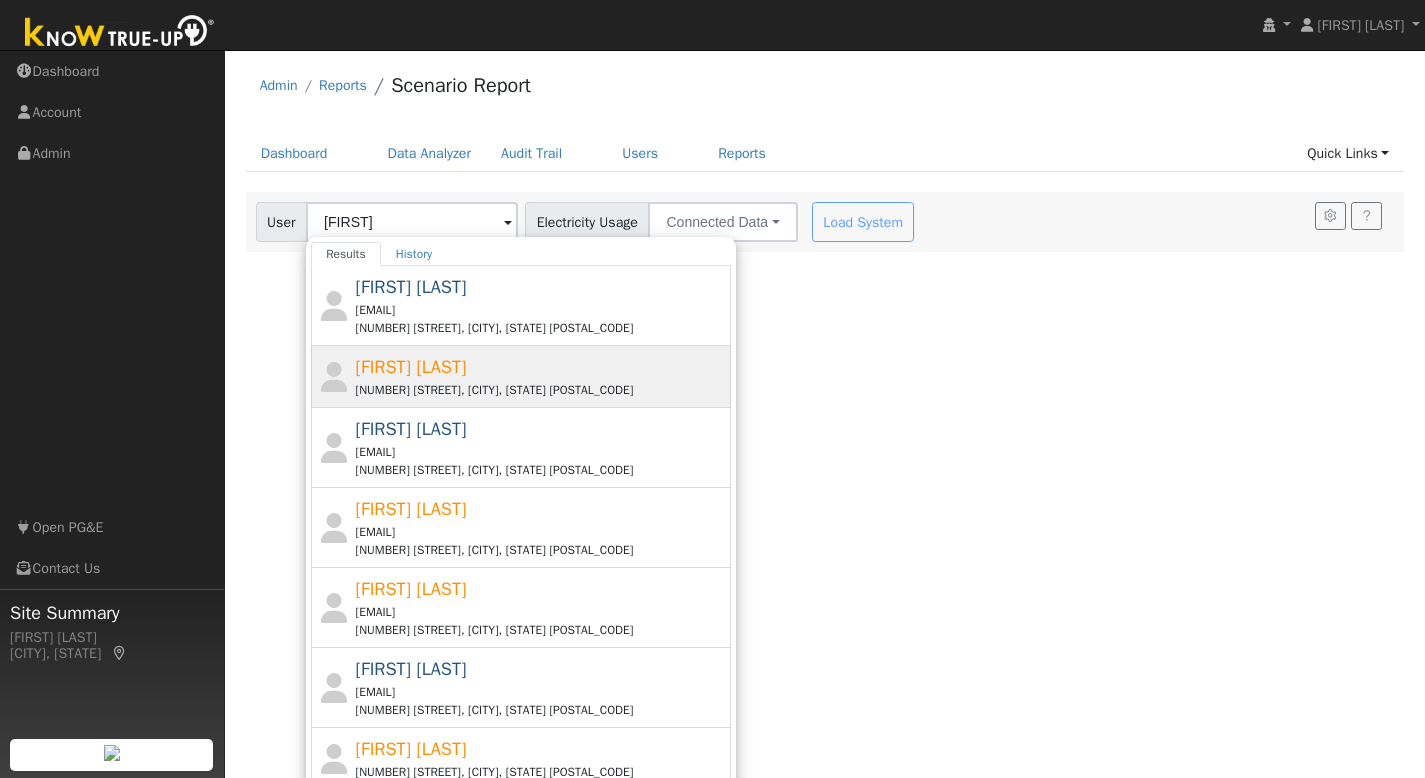 click on "[FIRST] [LAST]" at bounding box center [411, 367] 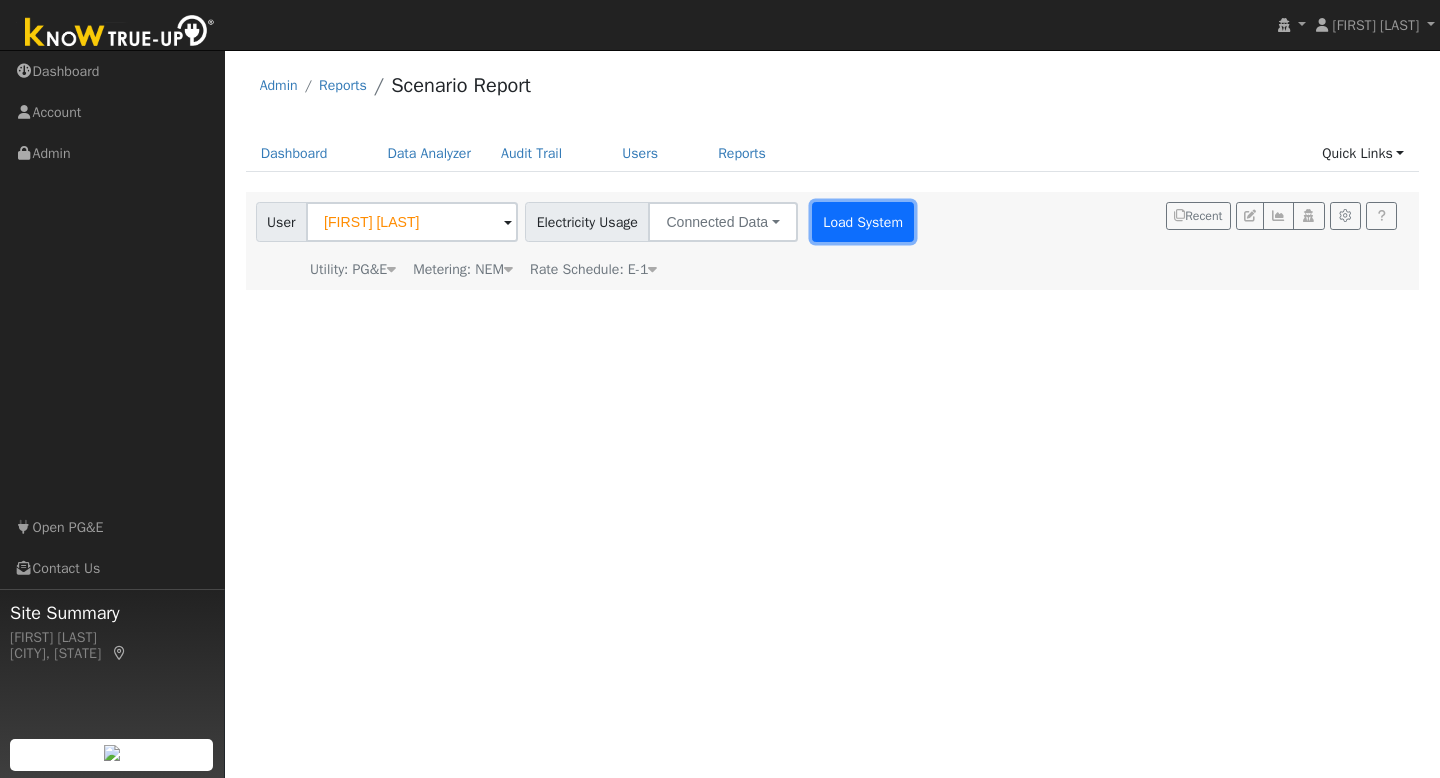 click on "Load System" at bounding box center (863, 222) 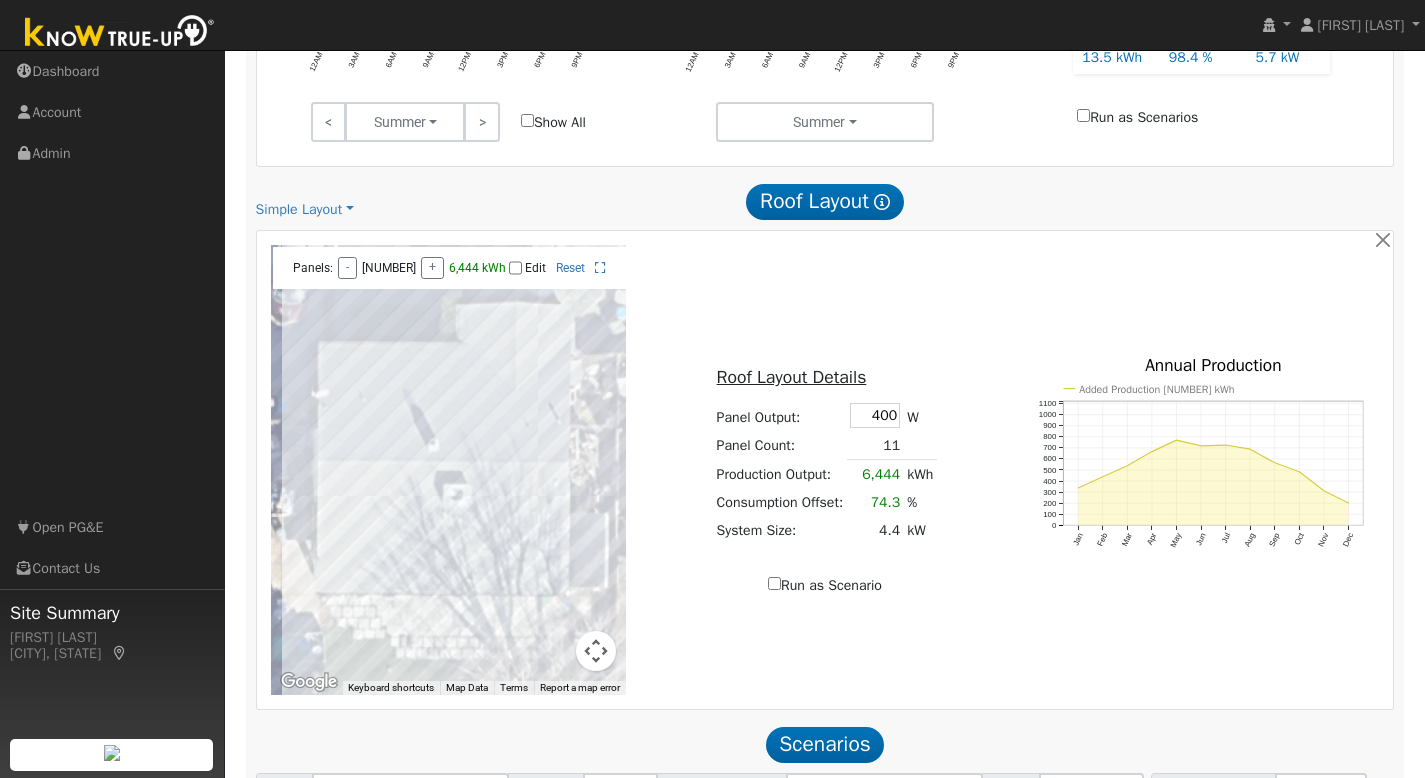 scroll, scrollTop: 1090, scrollLeft: 0, axis: vertical 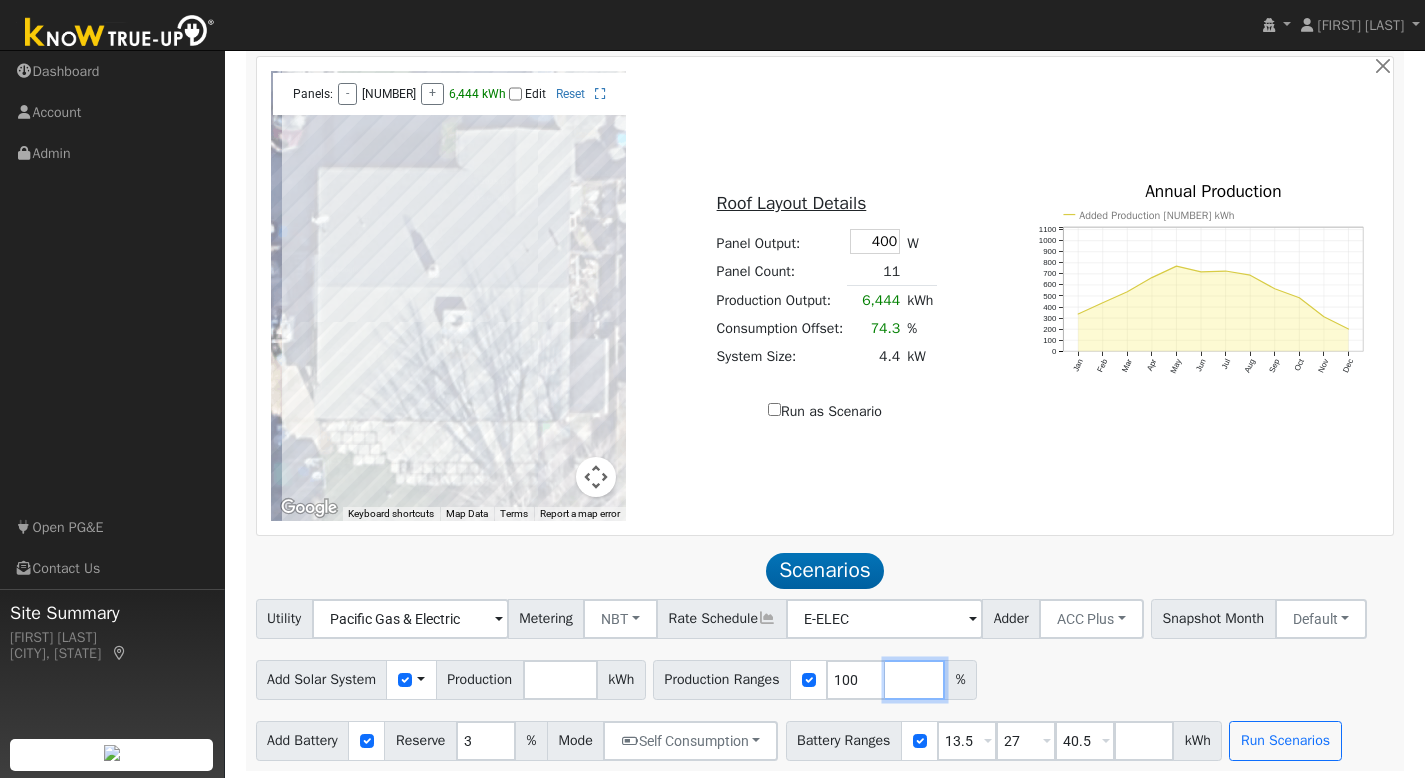 drag, startPoint x: 917, startPoint y: 679, endPoint x: 953, endPoint y: 697, distance: 40.24922 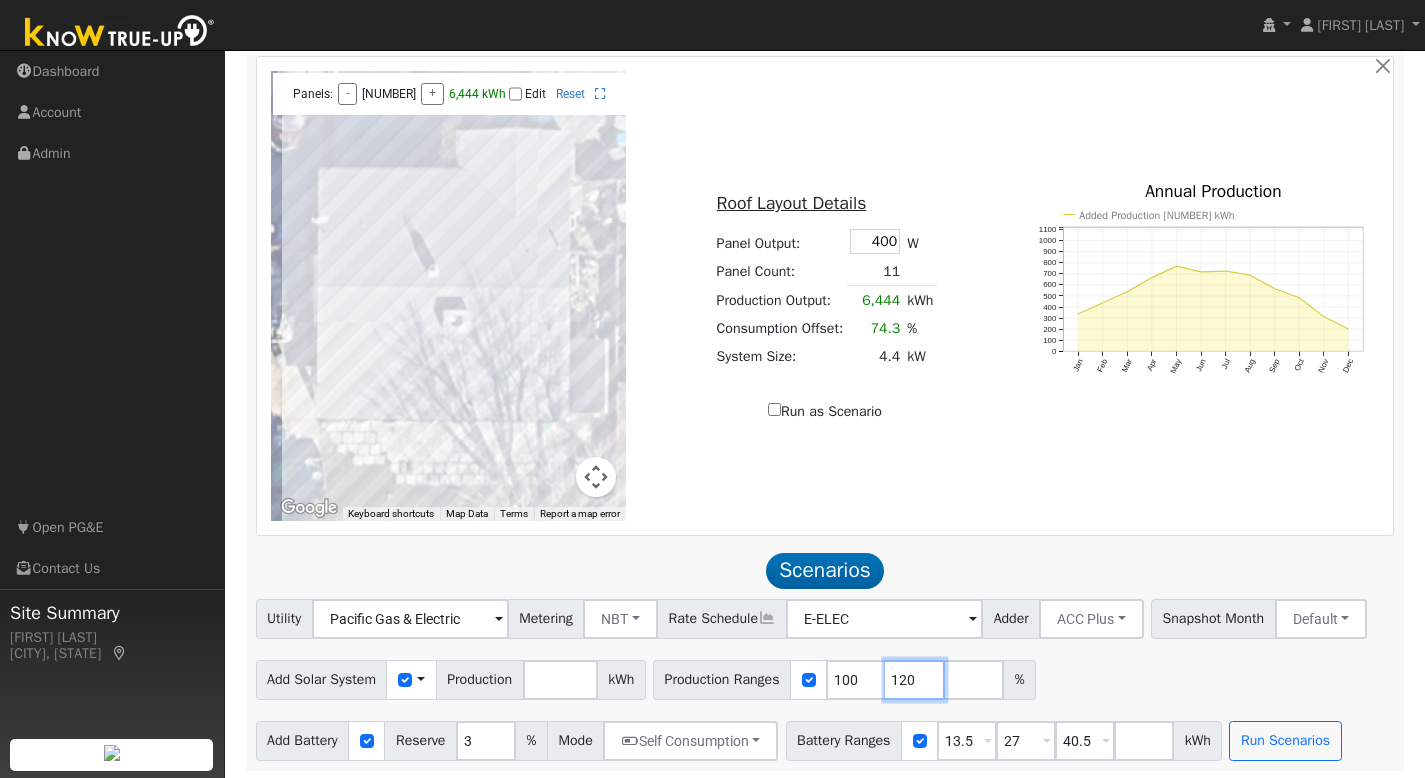 type on "120" 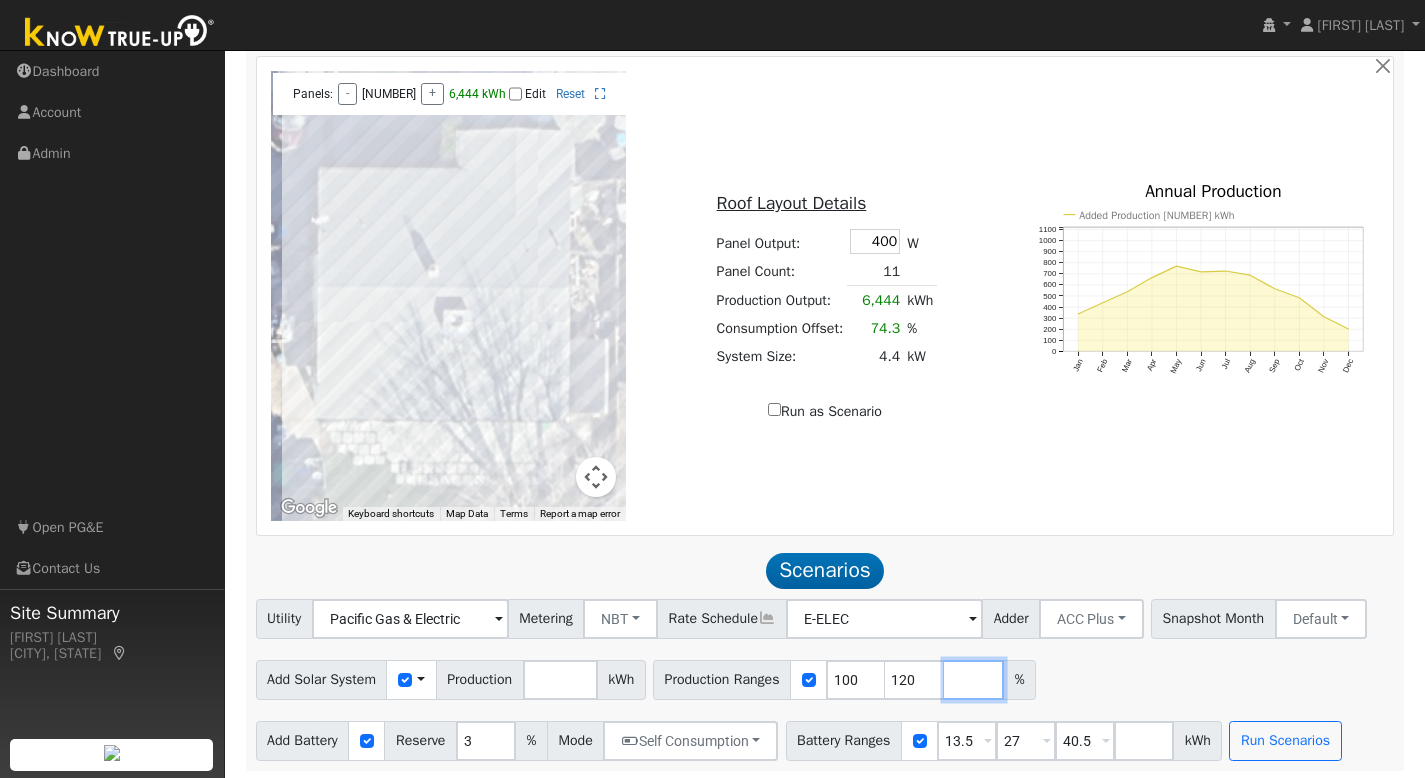 click at bounding box center (974, 680) 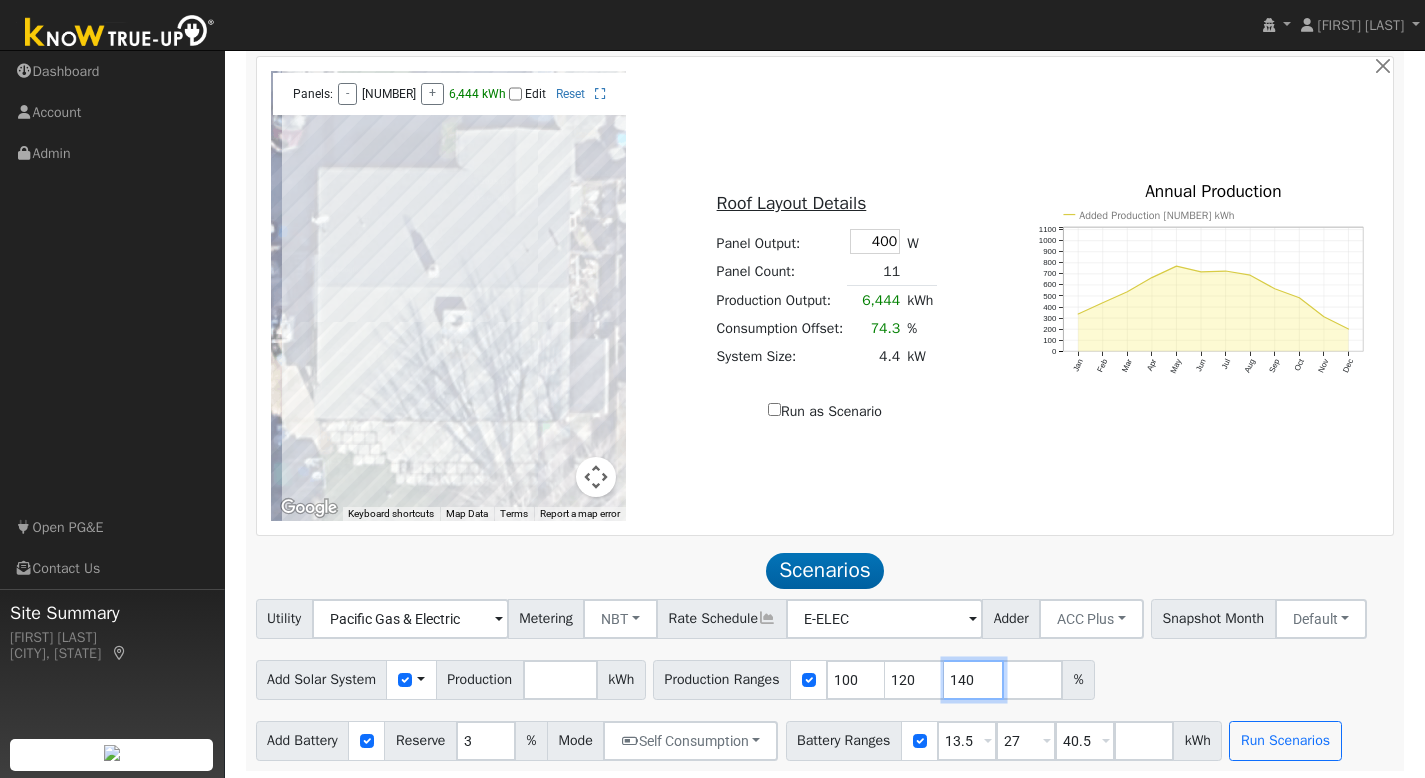 type on "140" 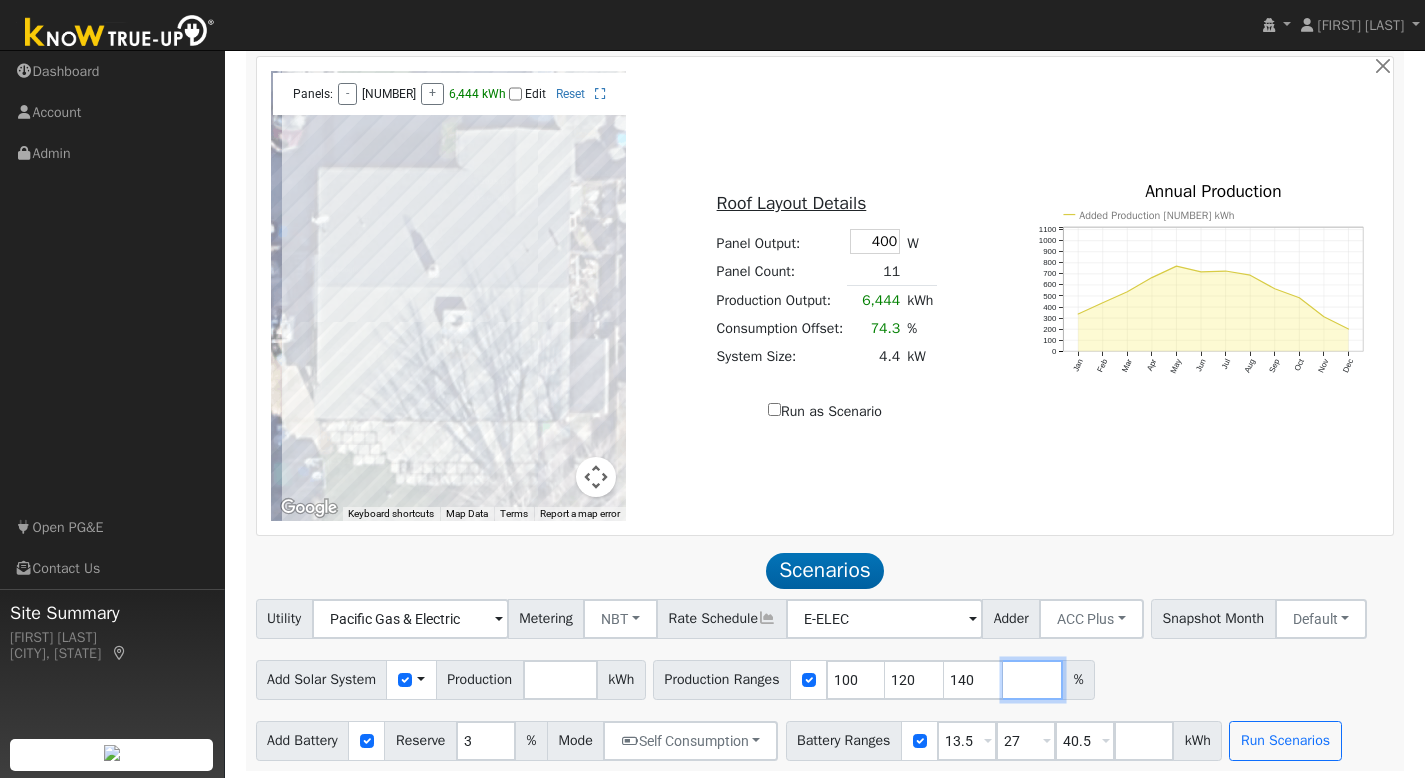 click at bounding box center (1033, 680) 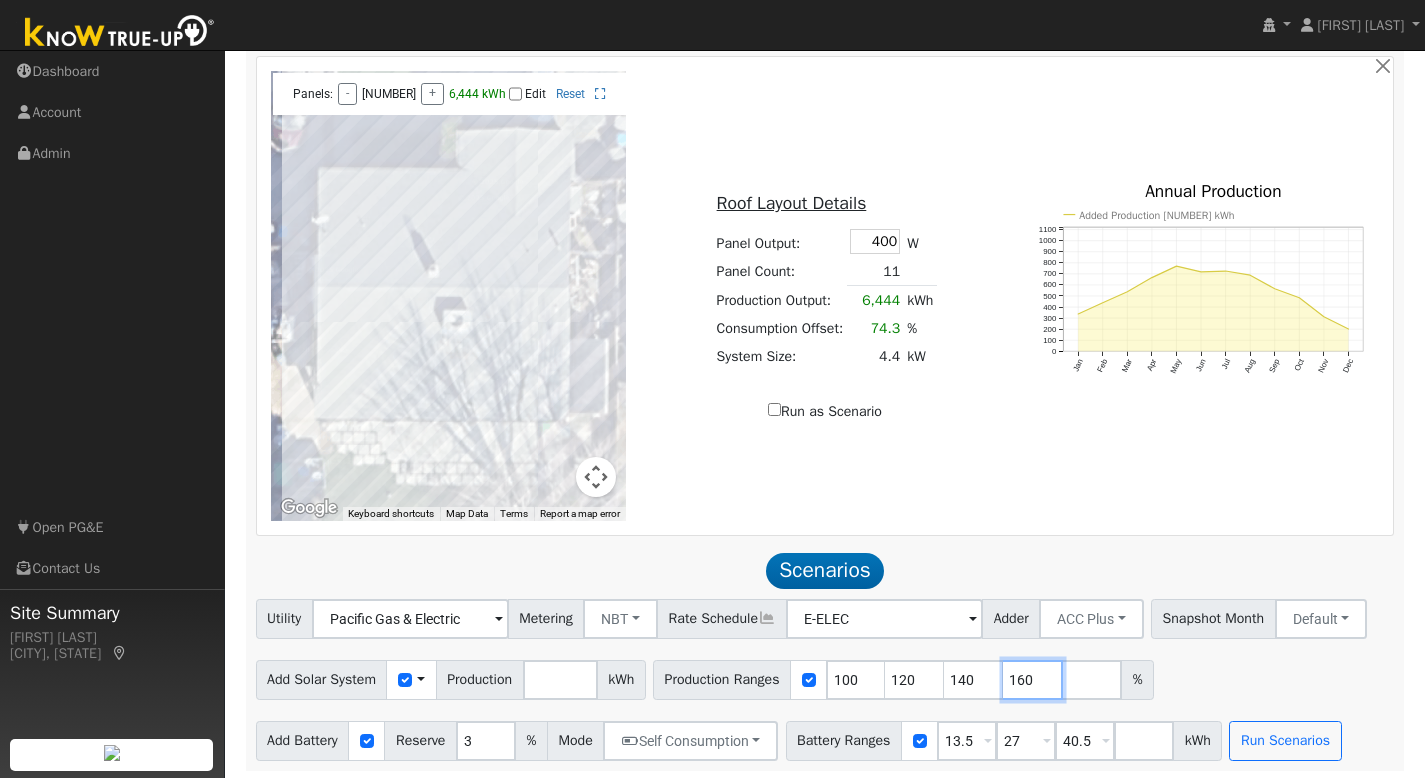 type on "160" 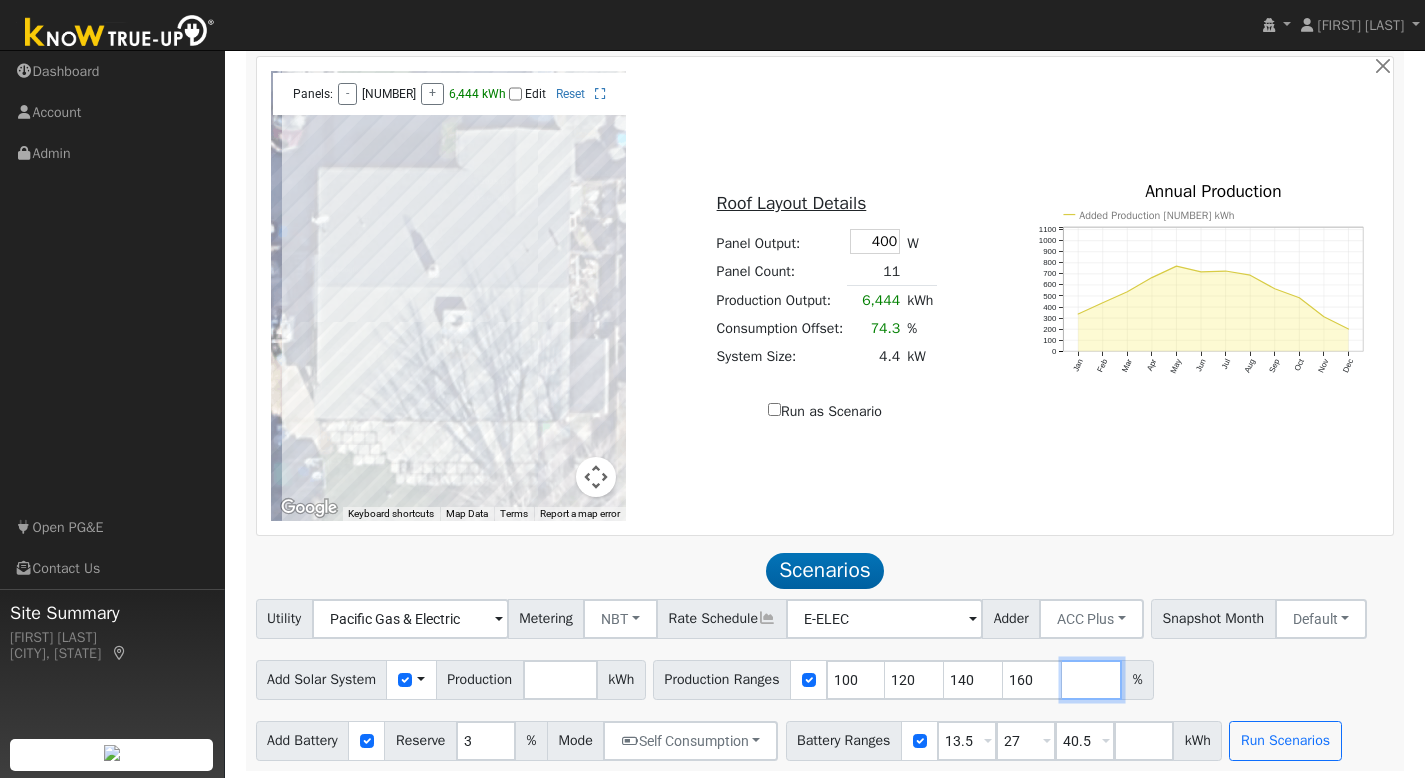 click at bounding box center (1092, 680) 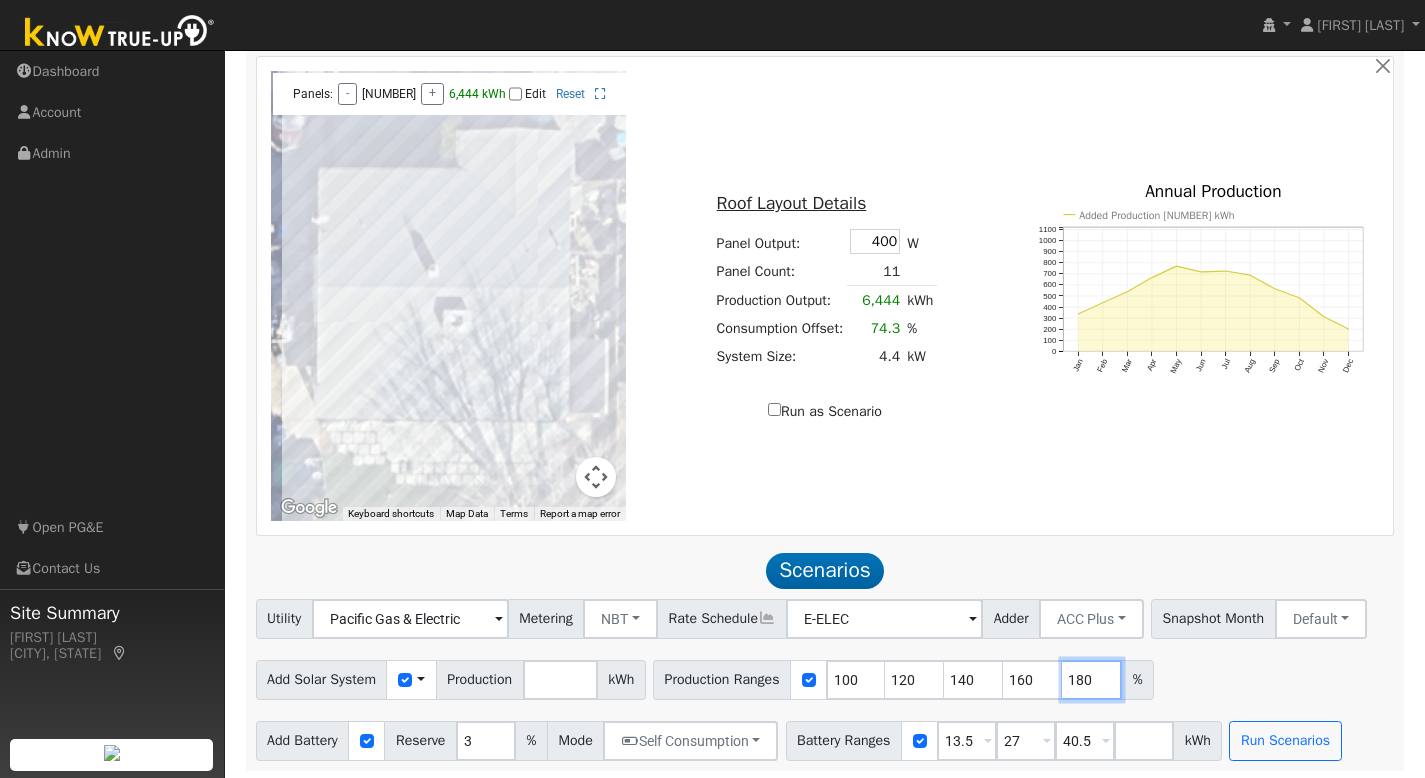 type on "180" 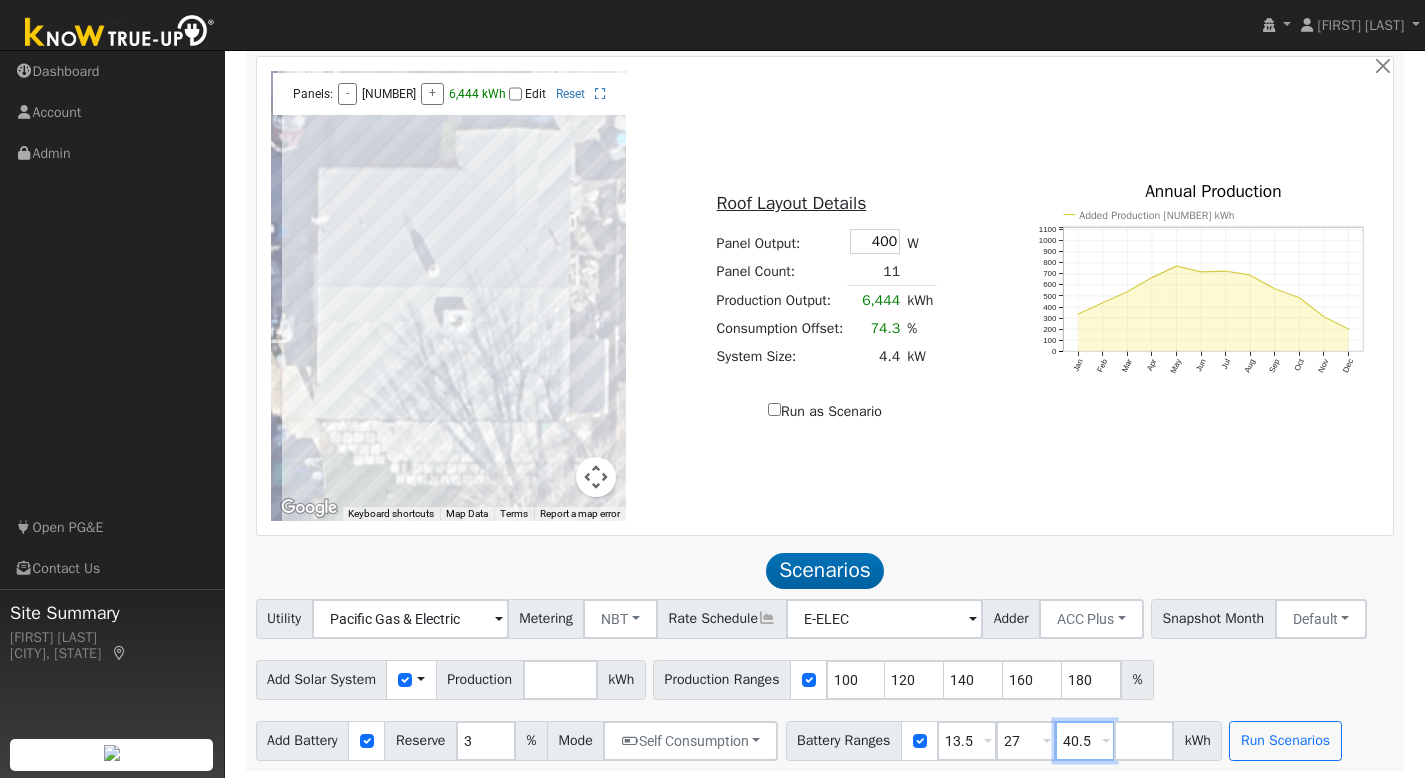 drag, startPoint x: 1119, startPoint y: 735, endPoint x: 1047, endPoint y: 738, distance: 72.06247 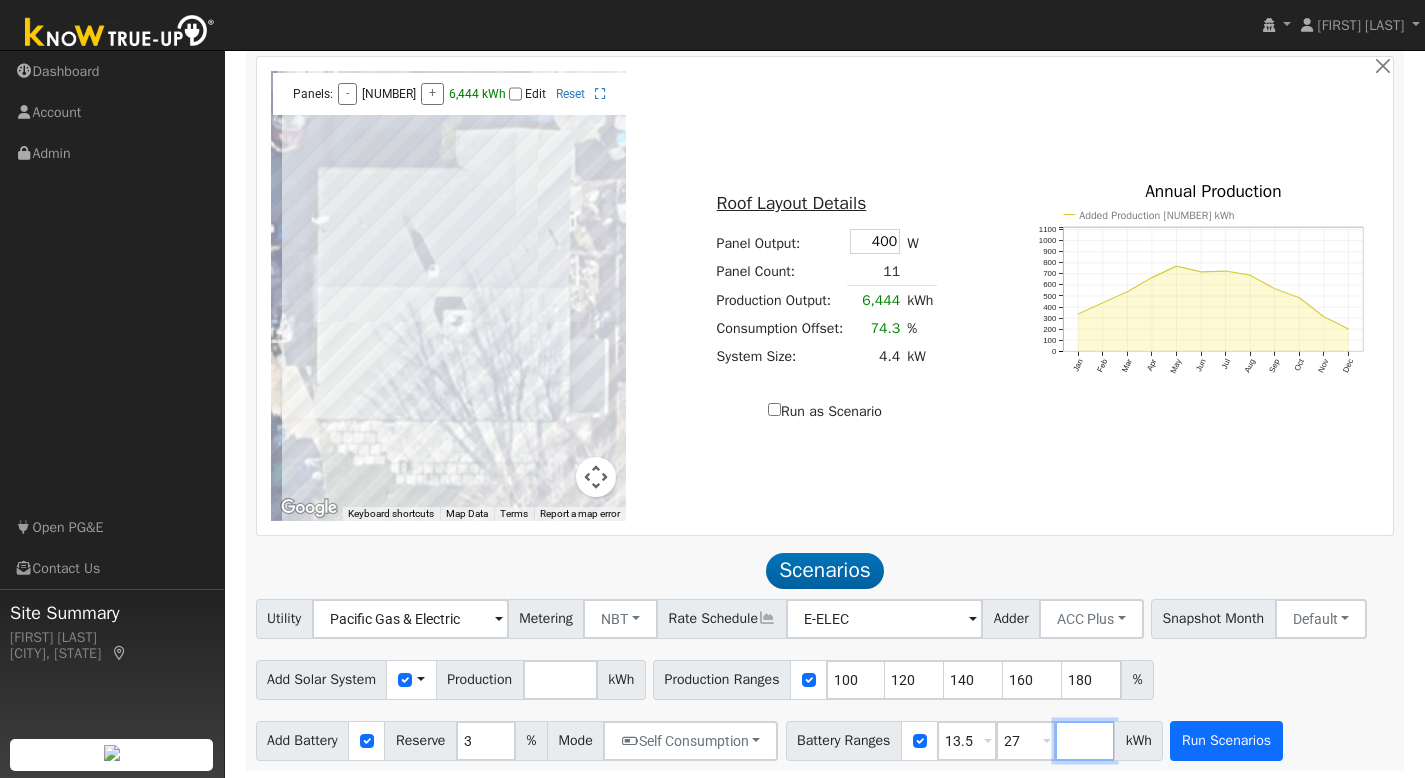 type 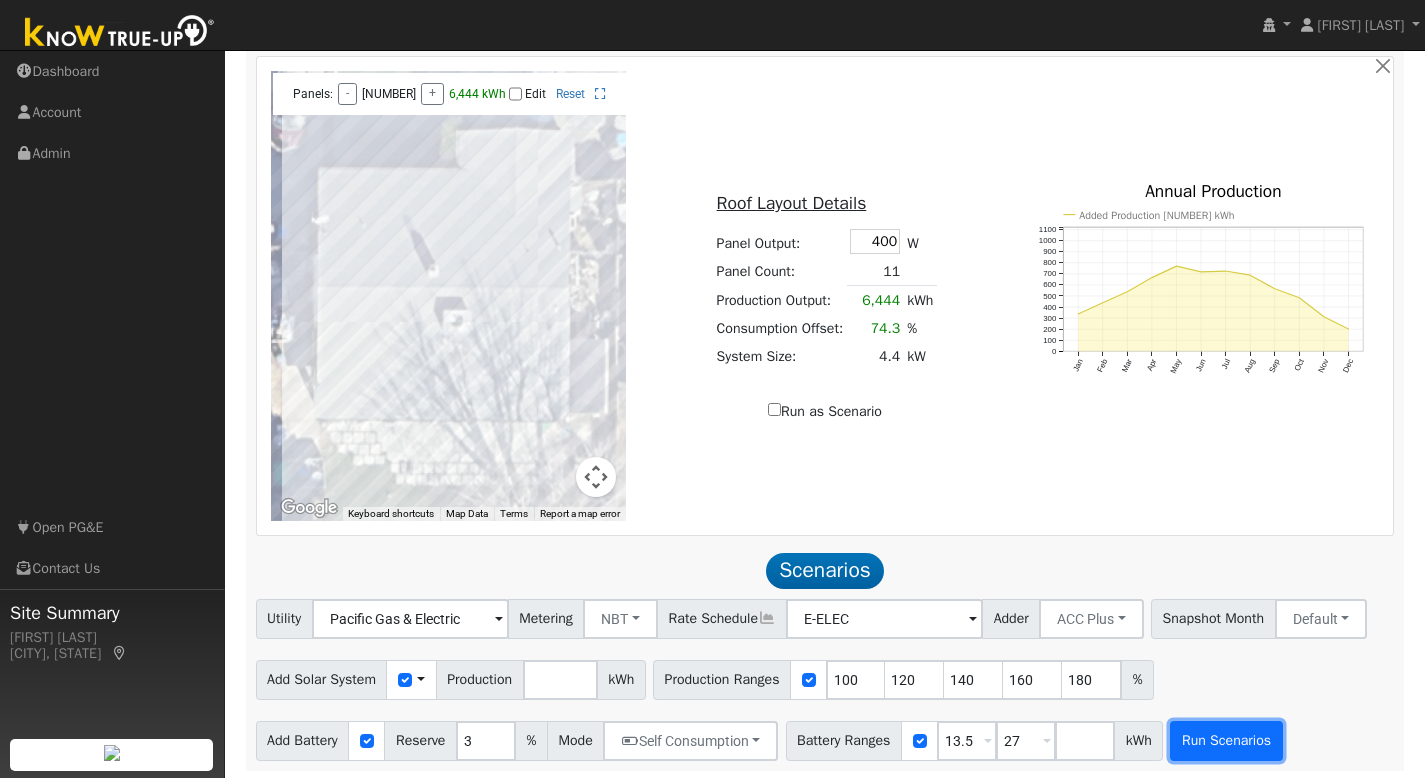 click on "Run Scenarios" at bounding box center [1226, 741] 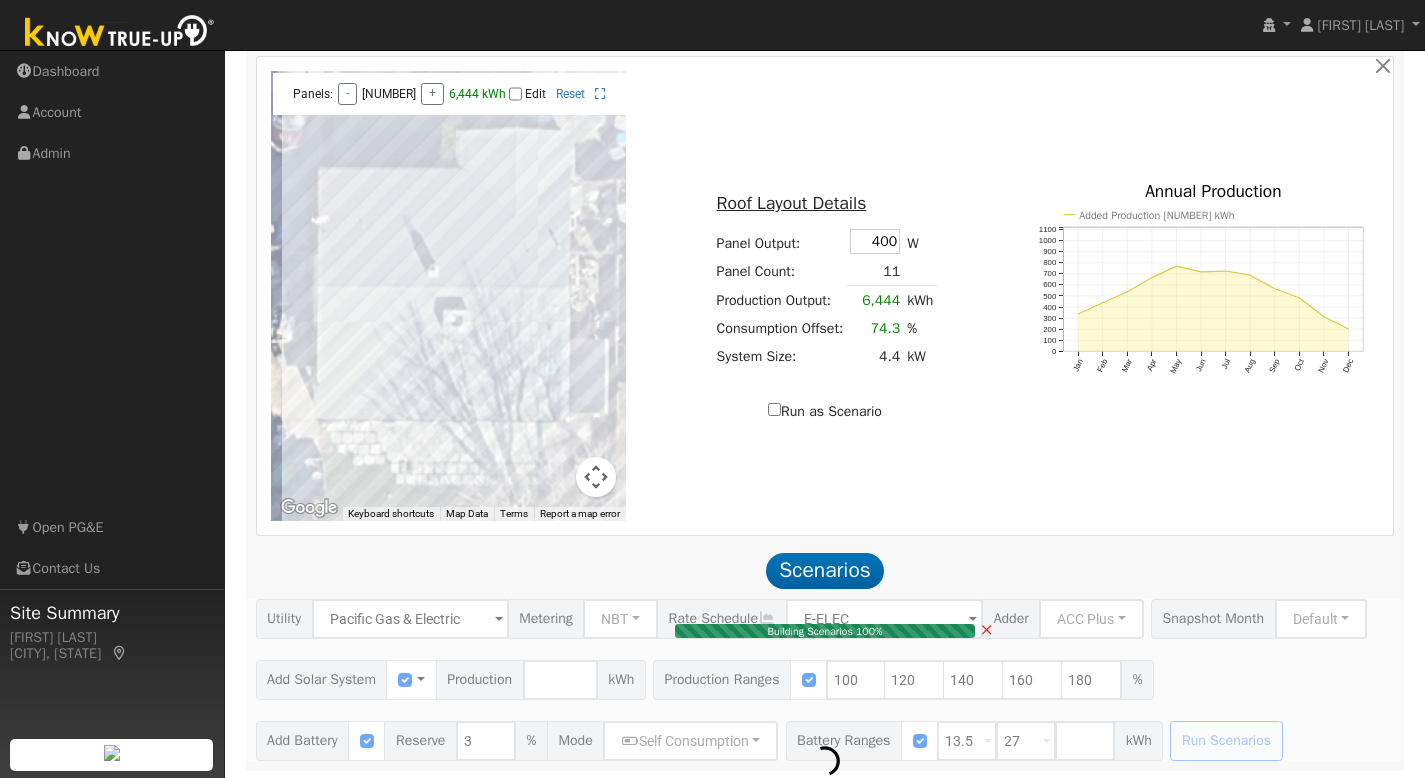 type on "8.1" 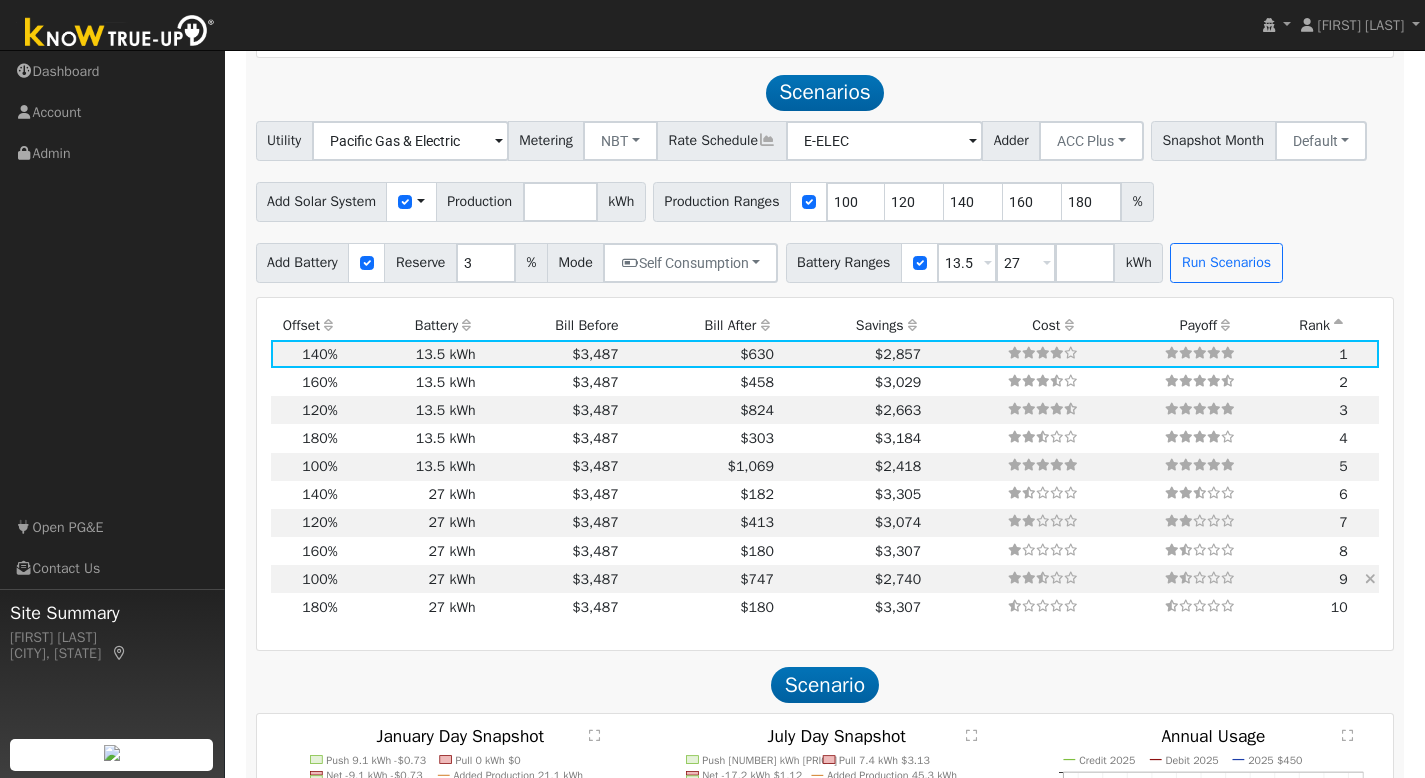 scroll, scrollTop: 1578, scrollLeft: 0, axis: vertical 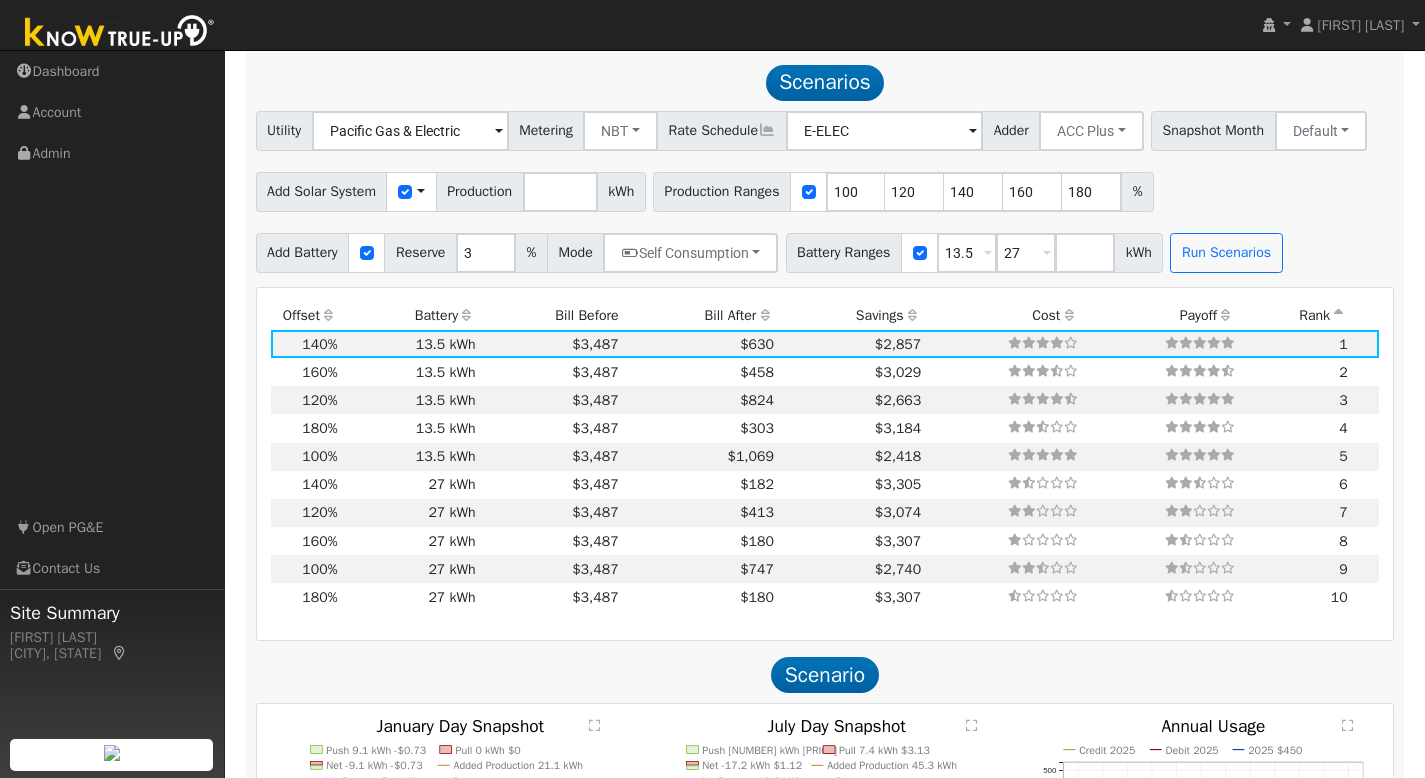 click on "Bill After" at bounding box center [699, 316] 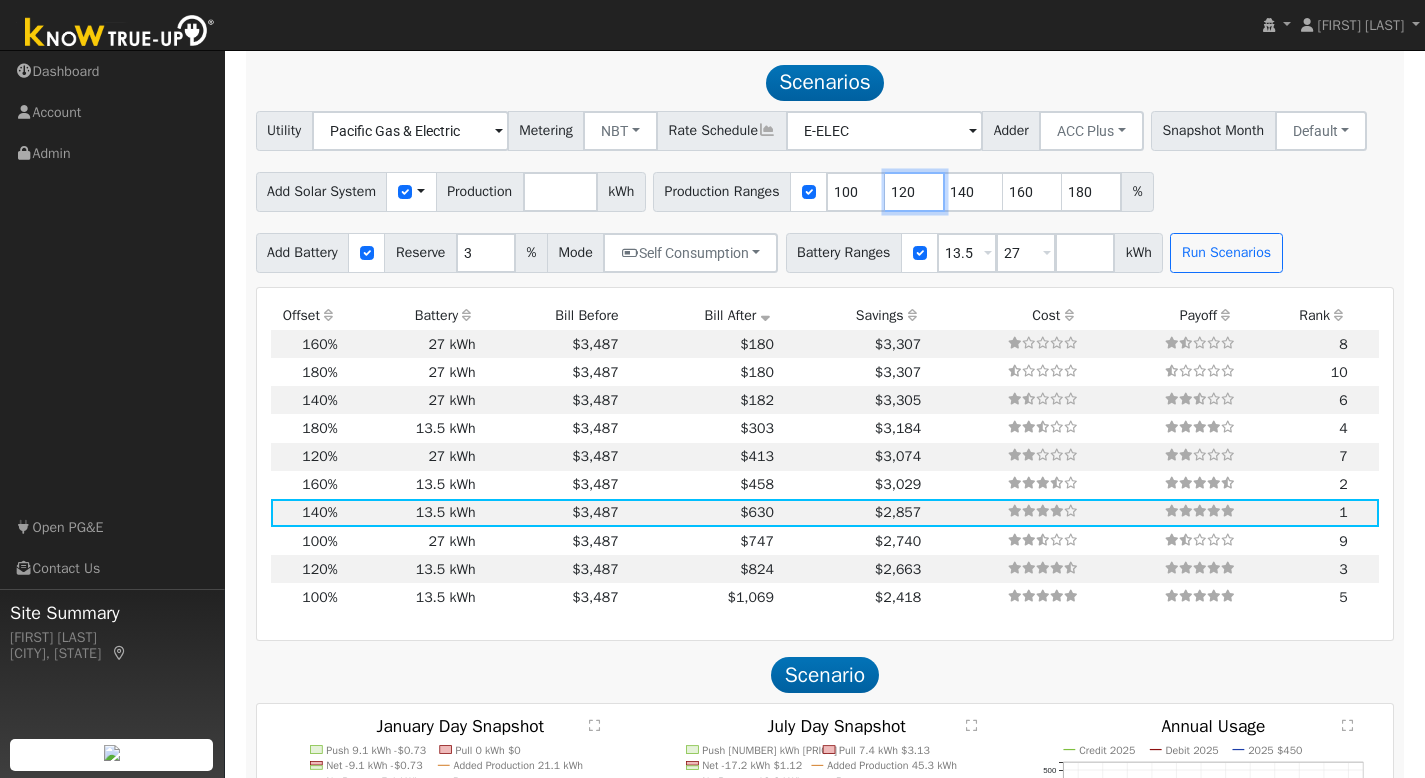 drag, startPoint x: 941, startPoint y: 186, endPoint x: 897, endPoint y: 185, distance: 44.011364 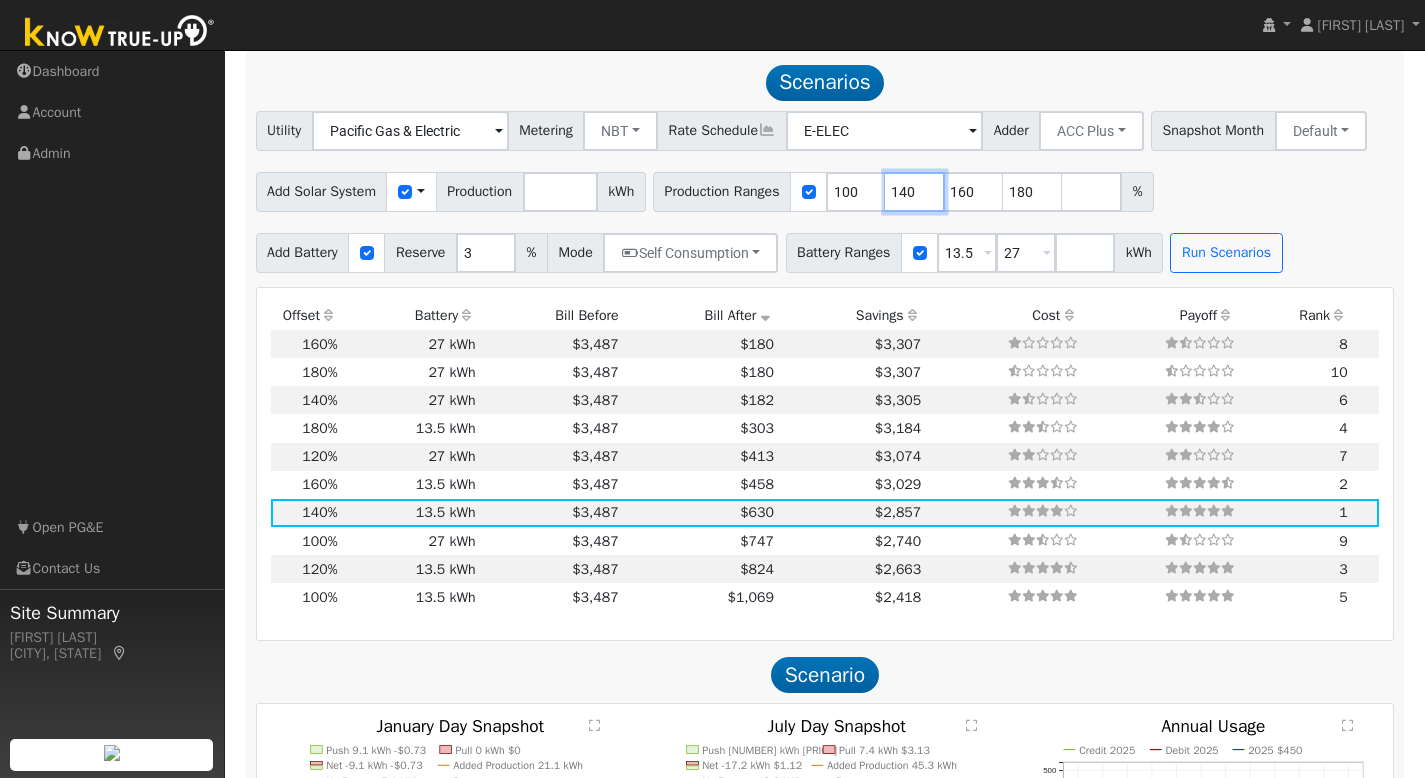 type on "140" 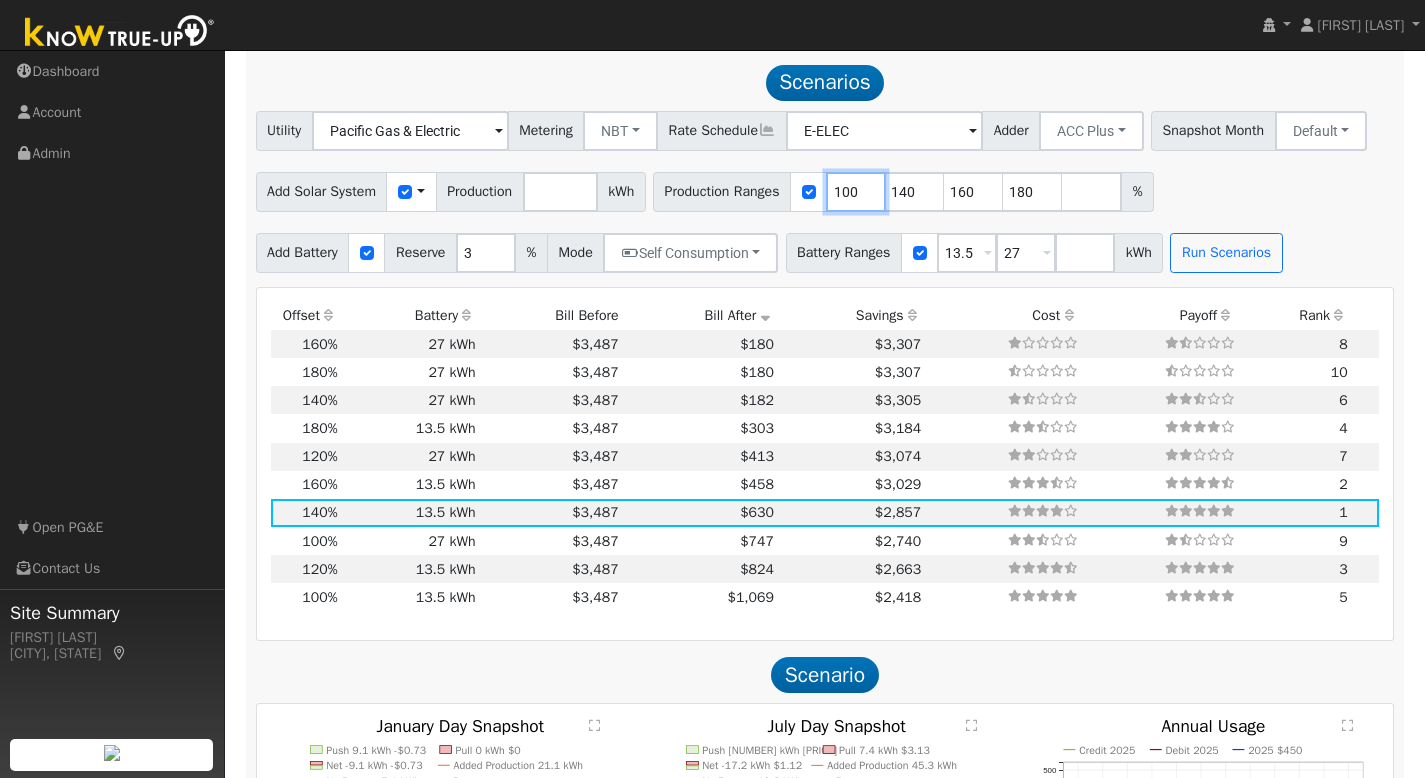 drag, startPoint x: 878, startPoint y: 186, endPoint x: 837, endPoint y: 187, distance: 41.01219 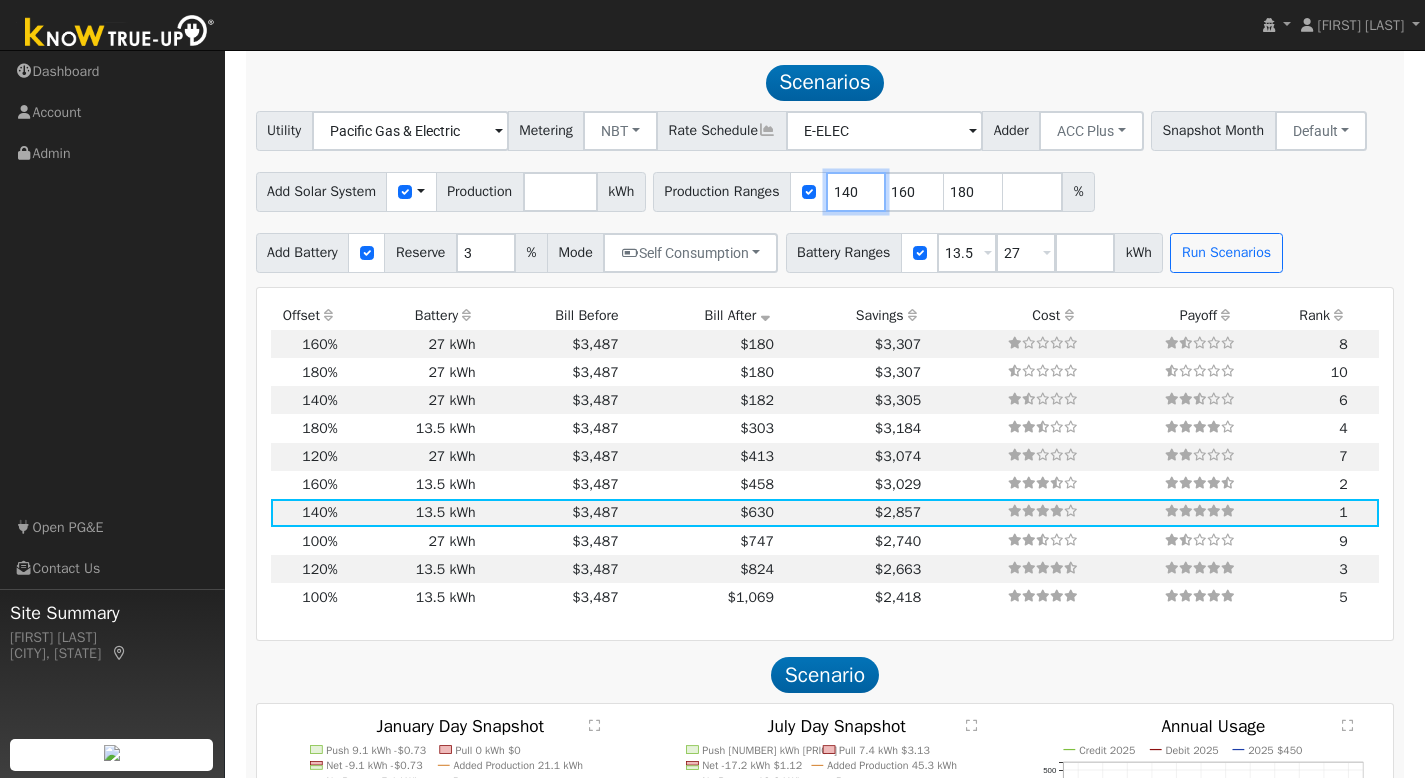 type on "140" 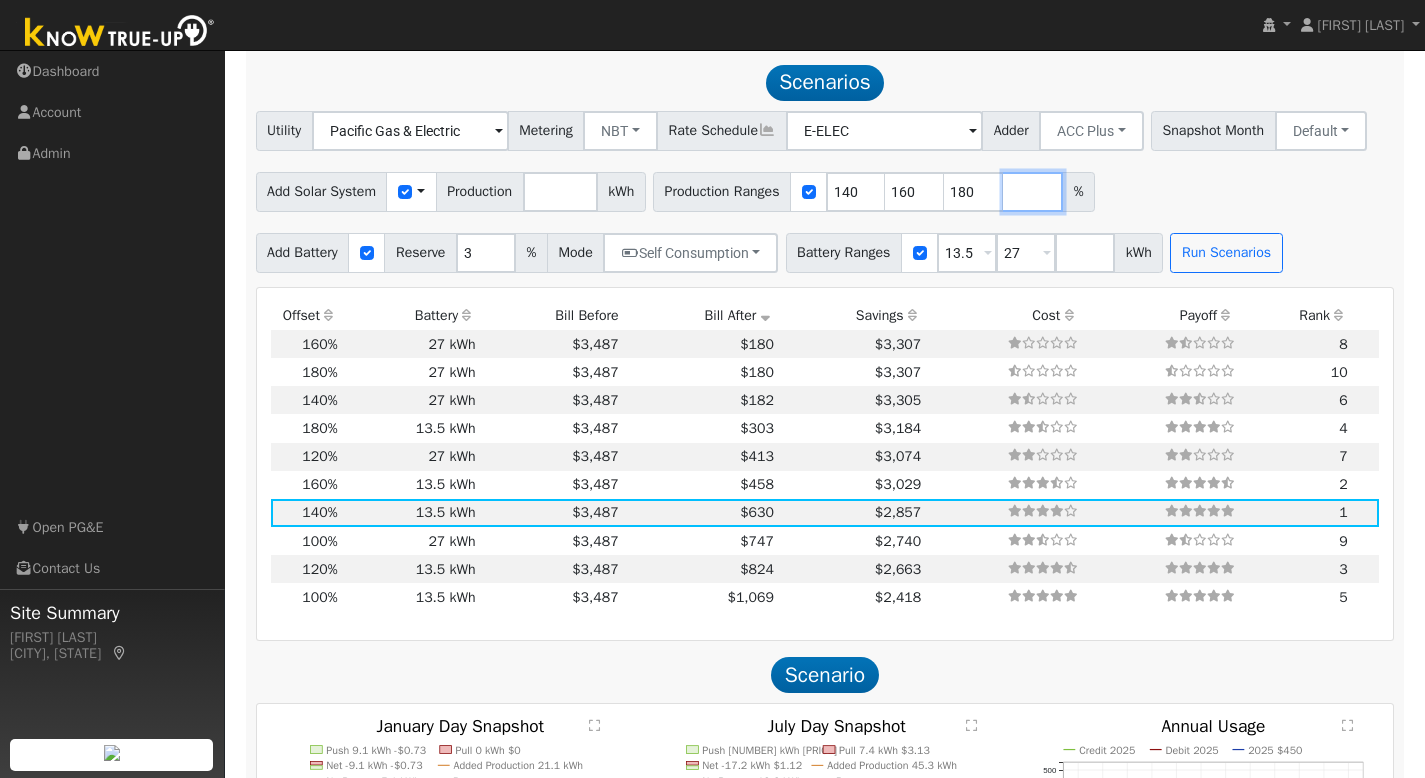 click at bounding box center (1033, 192) 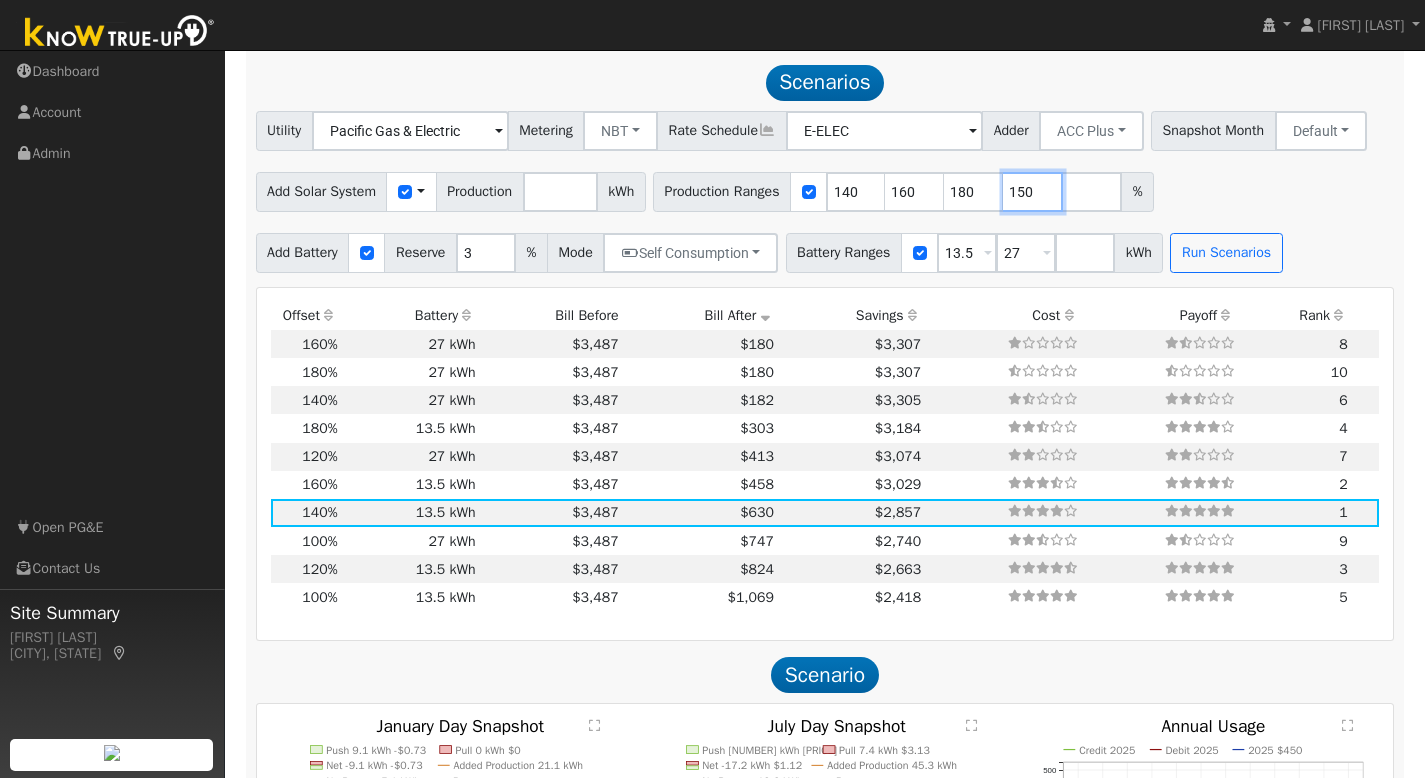 type on "150" 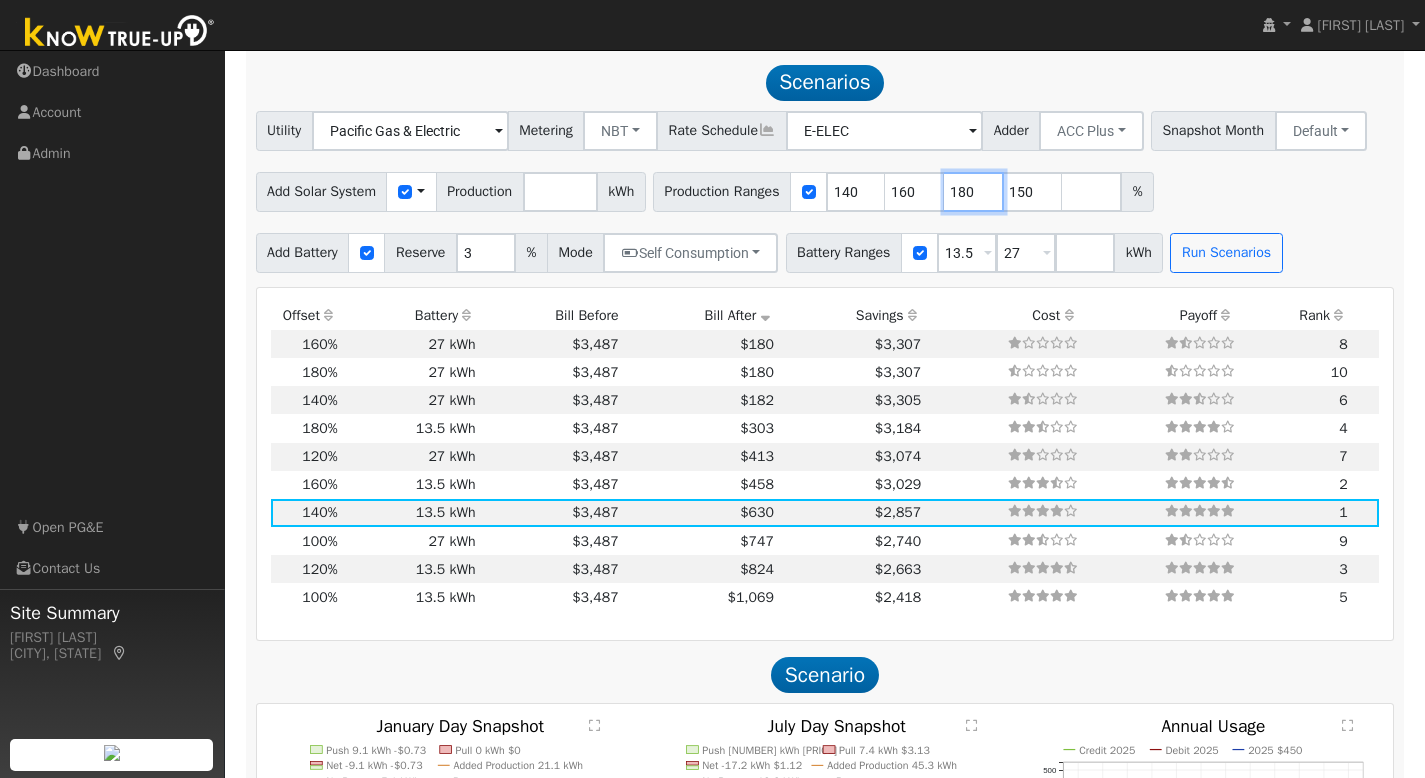 type on "150" 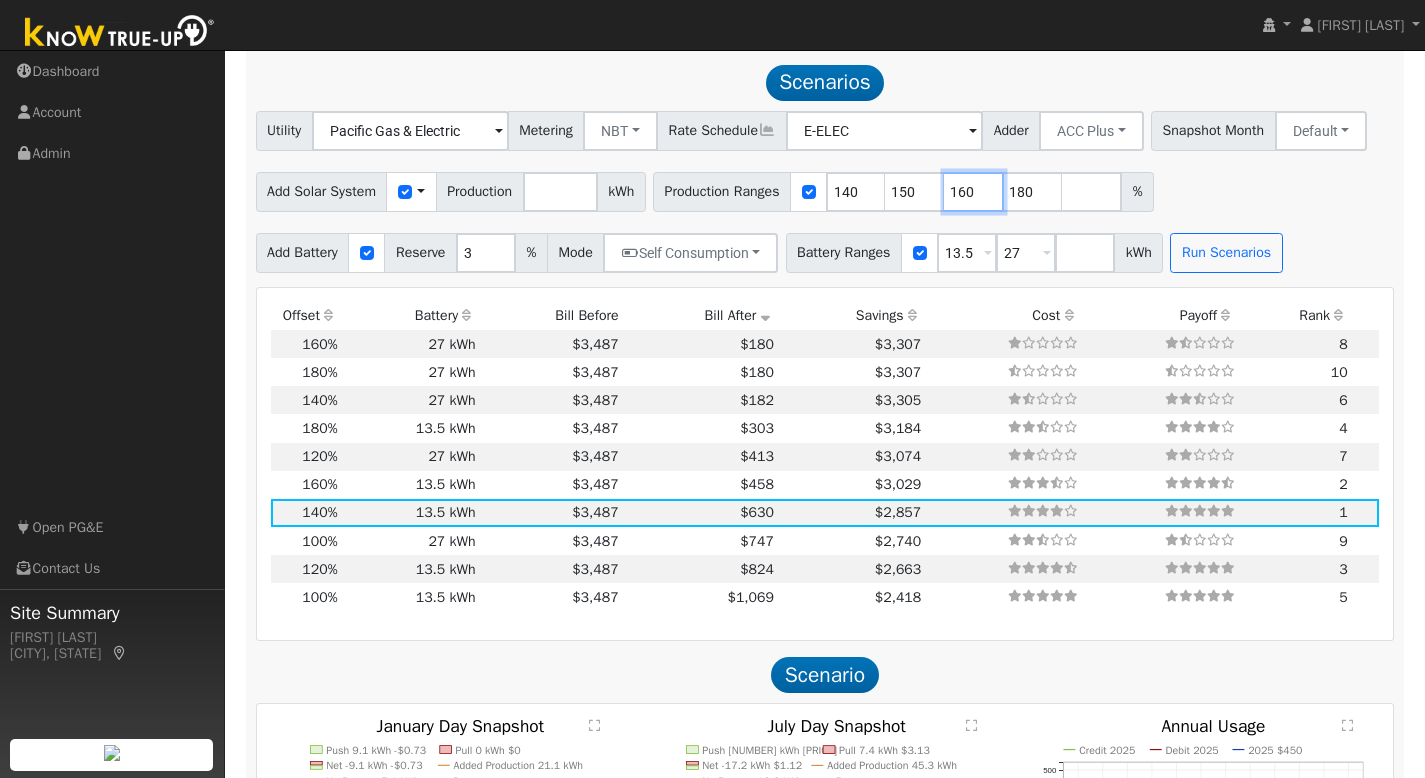 drag, startPoint x: 998, startPoint y: 190, endPoint x: 951, endPoint y: 187, distance: 47.095646 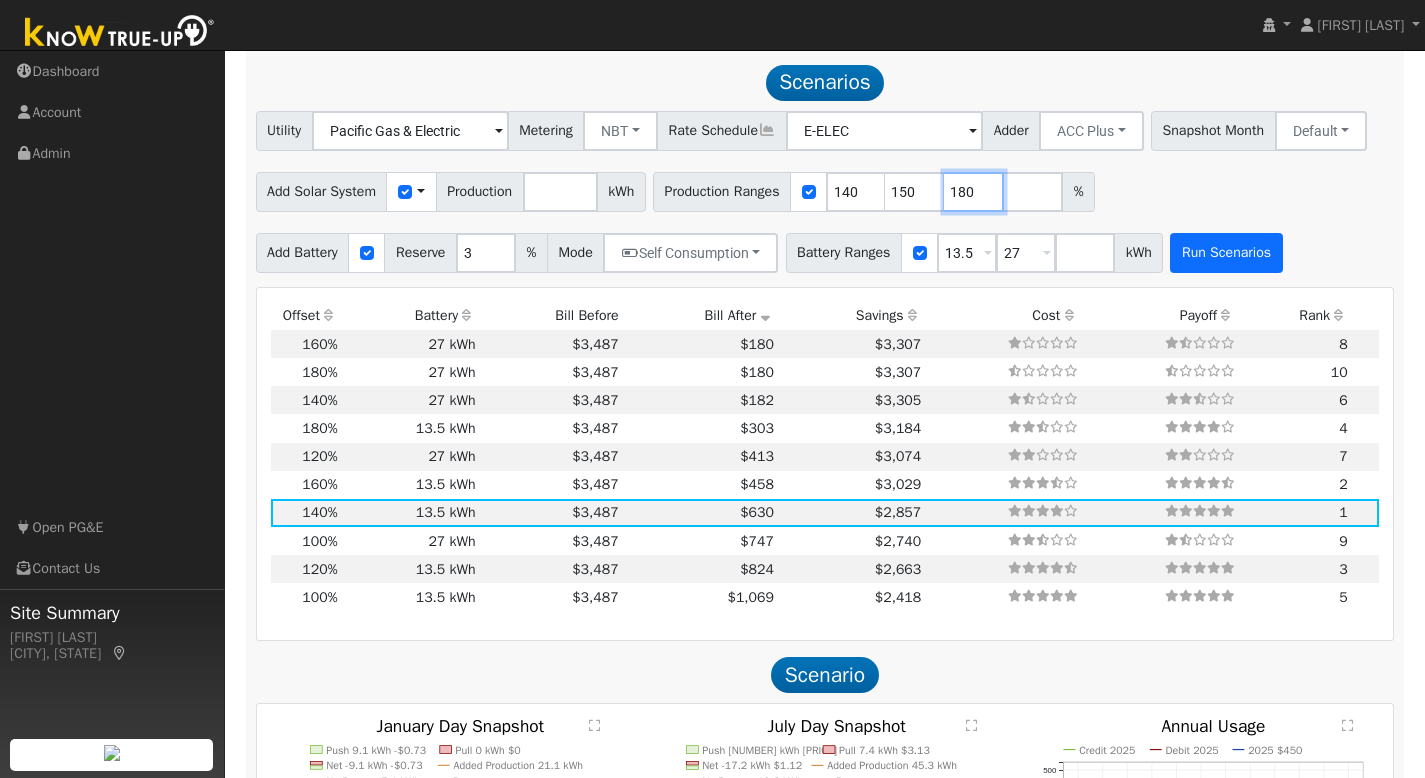 type on "180" 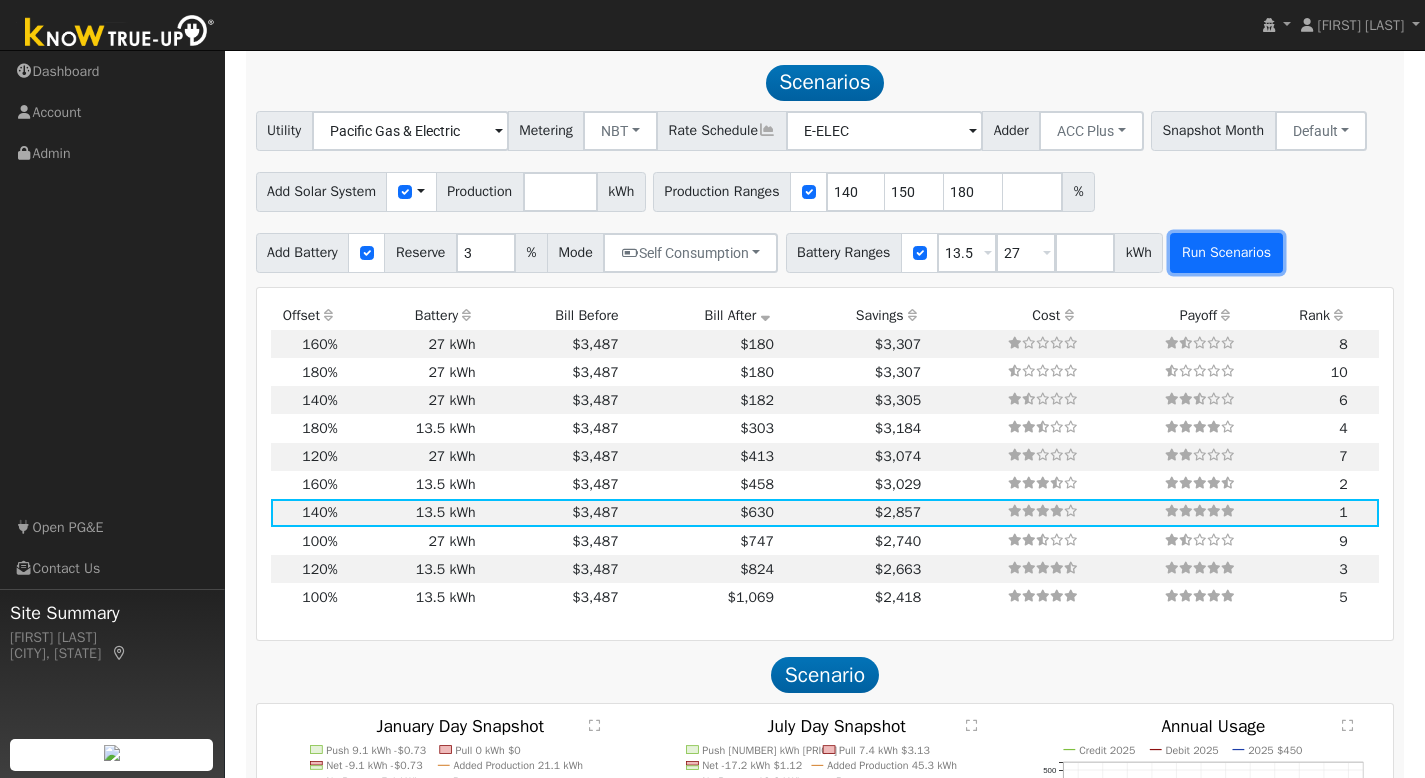click on "Run Scenarios" at bounding box center [1226, 253] 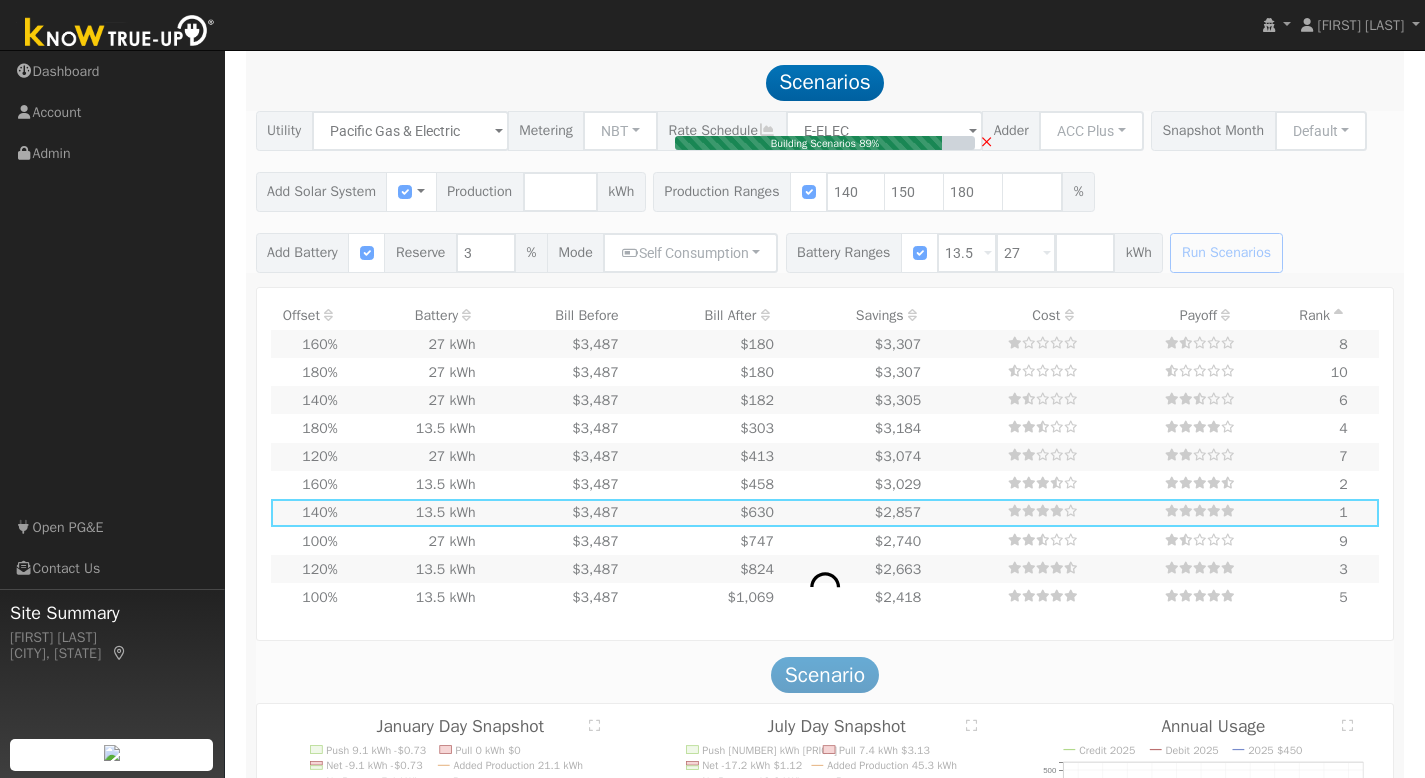 type on "10.4" 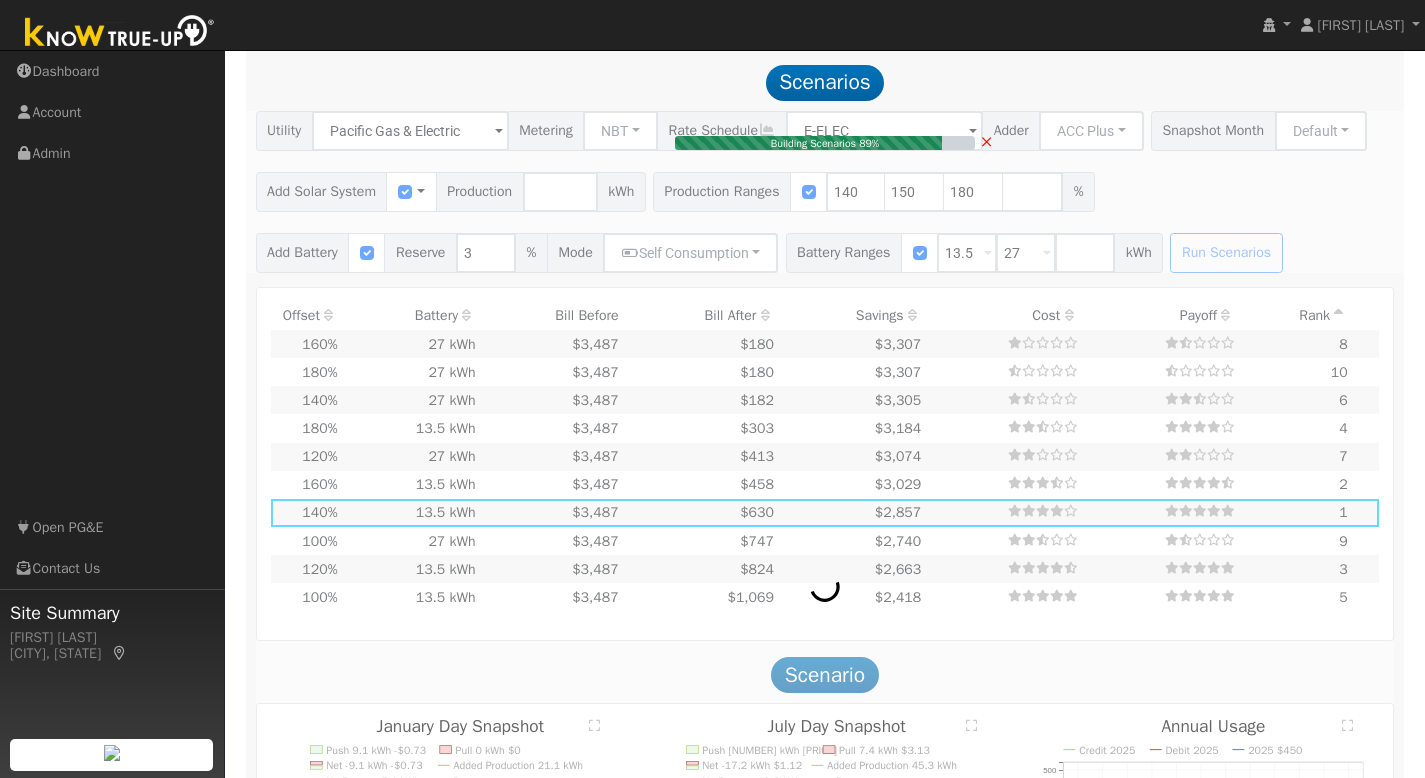 type on "$36,426" 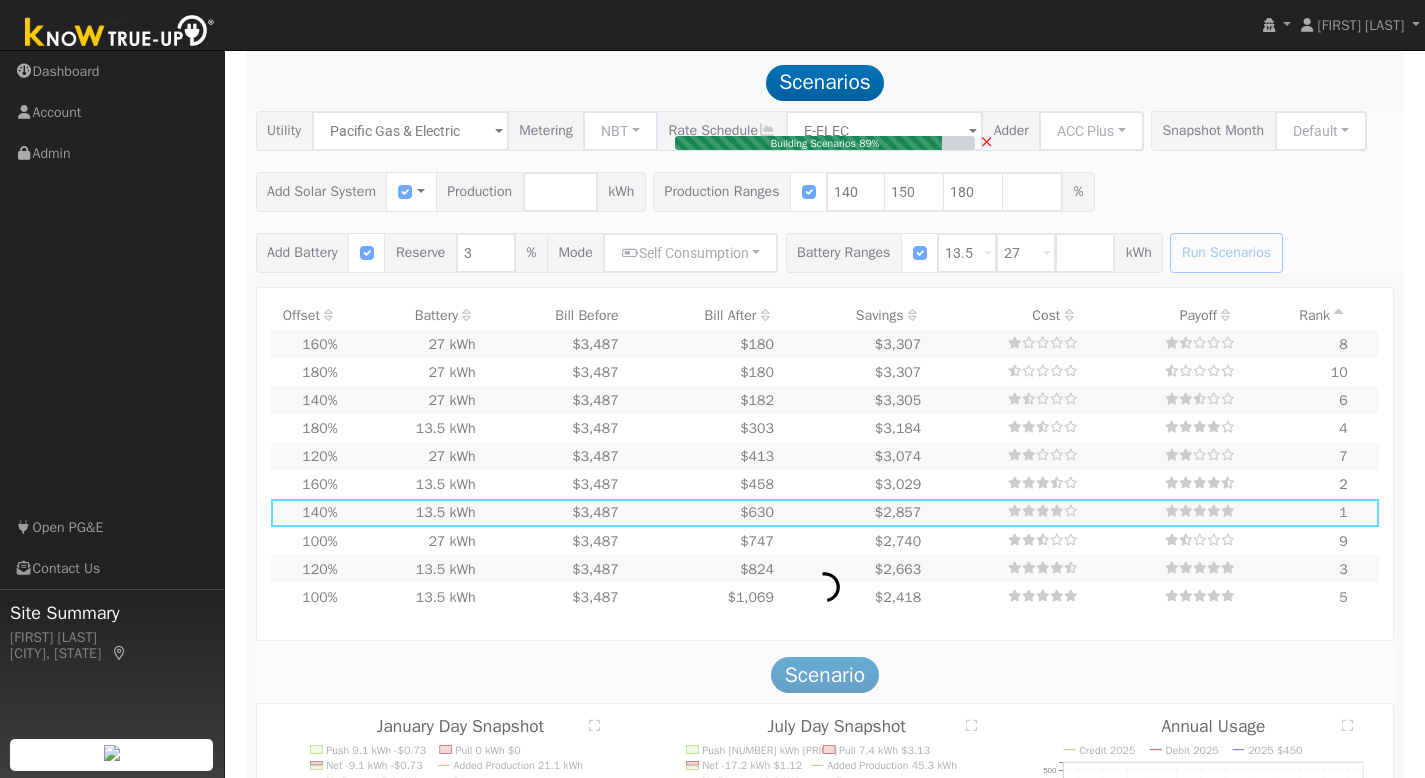 type on "$15,788" 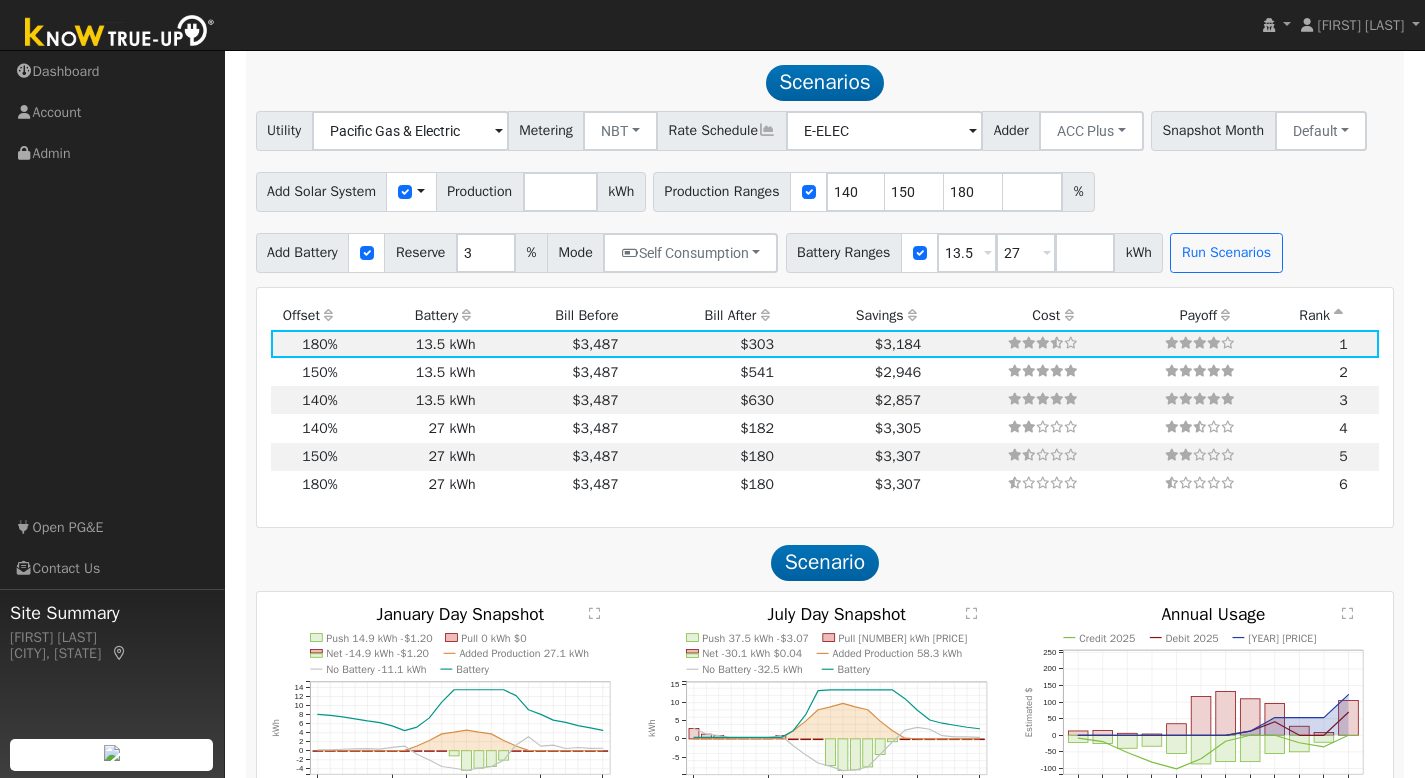 click on "Bill After" at bounding box center (699, 316) 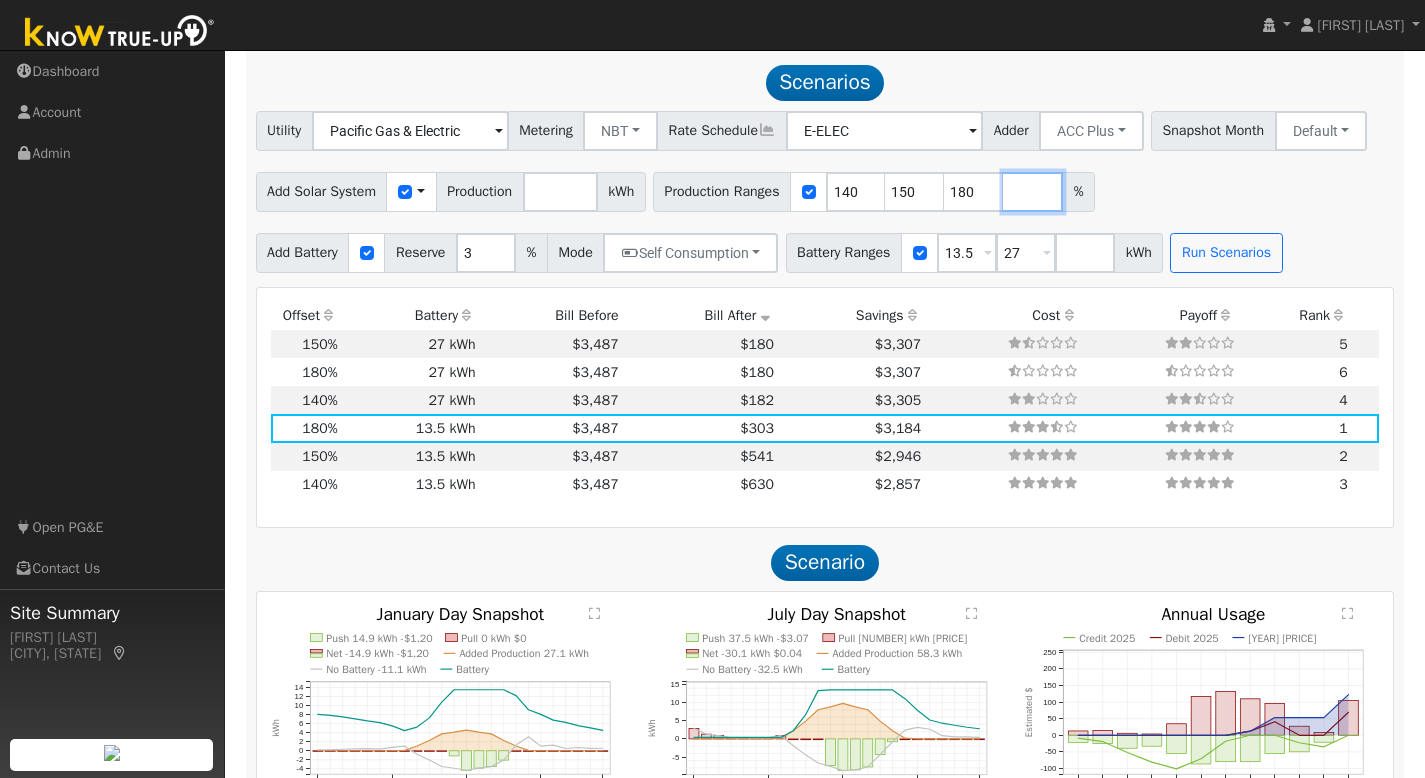 click at bounding box center [1033, 192] 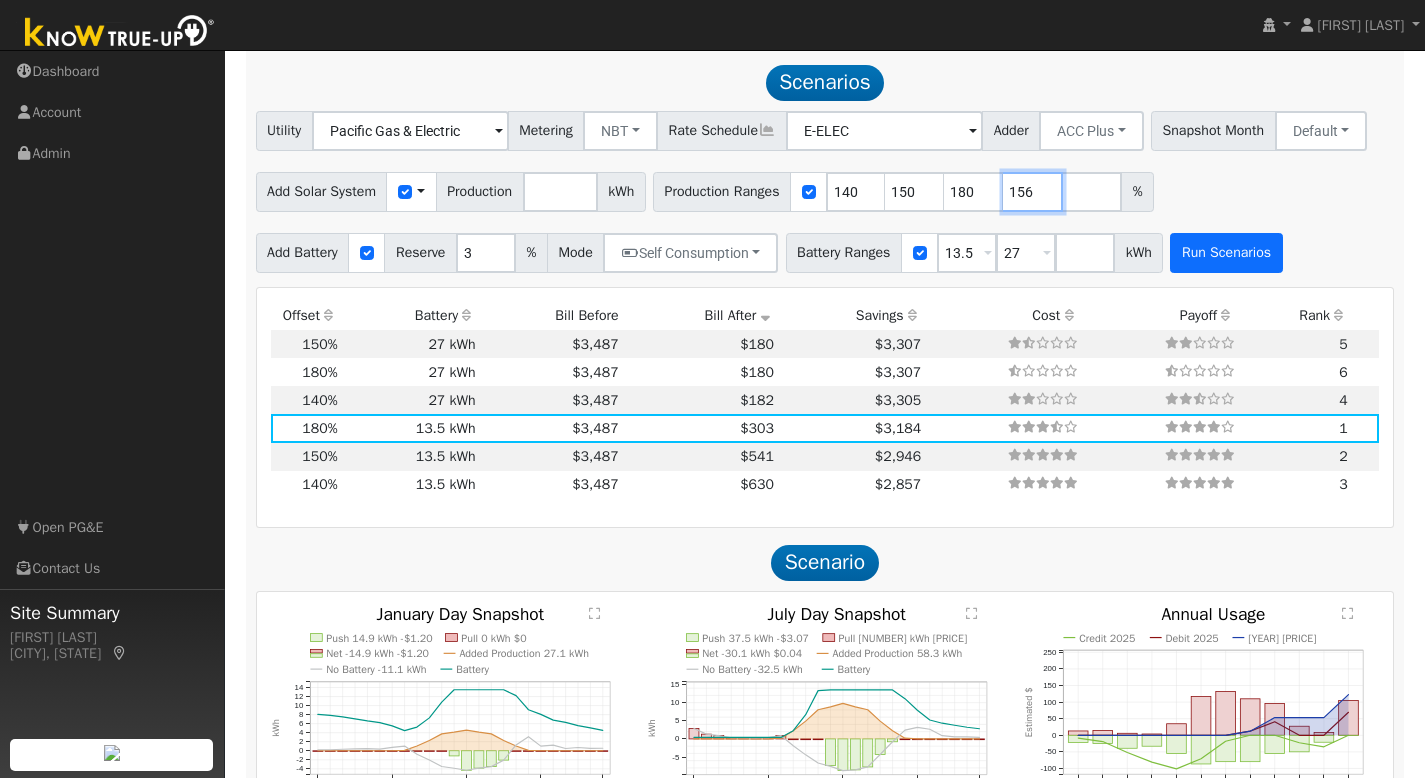 type on "156" 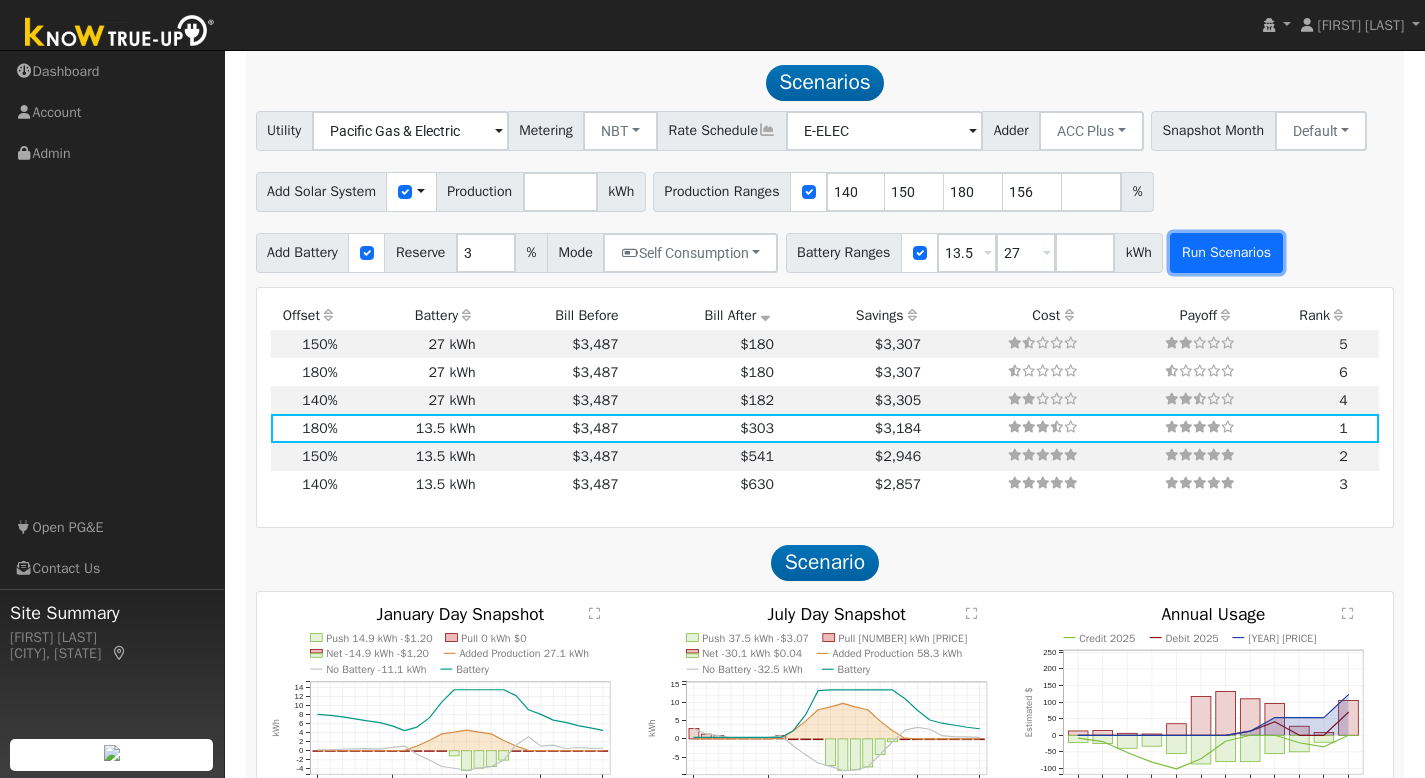 type on "156" 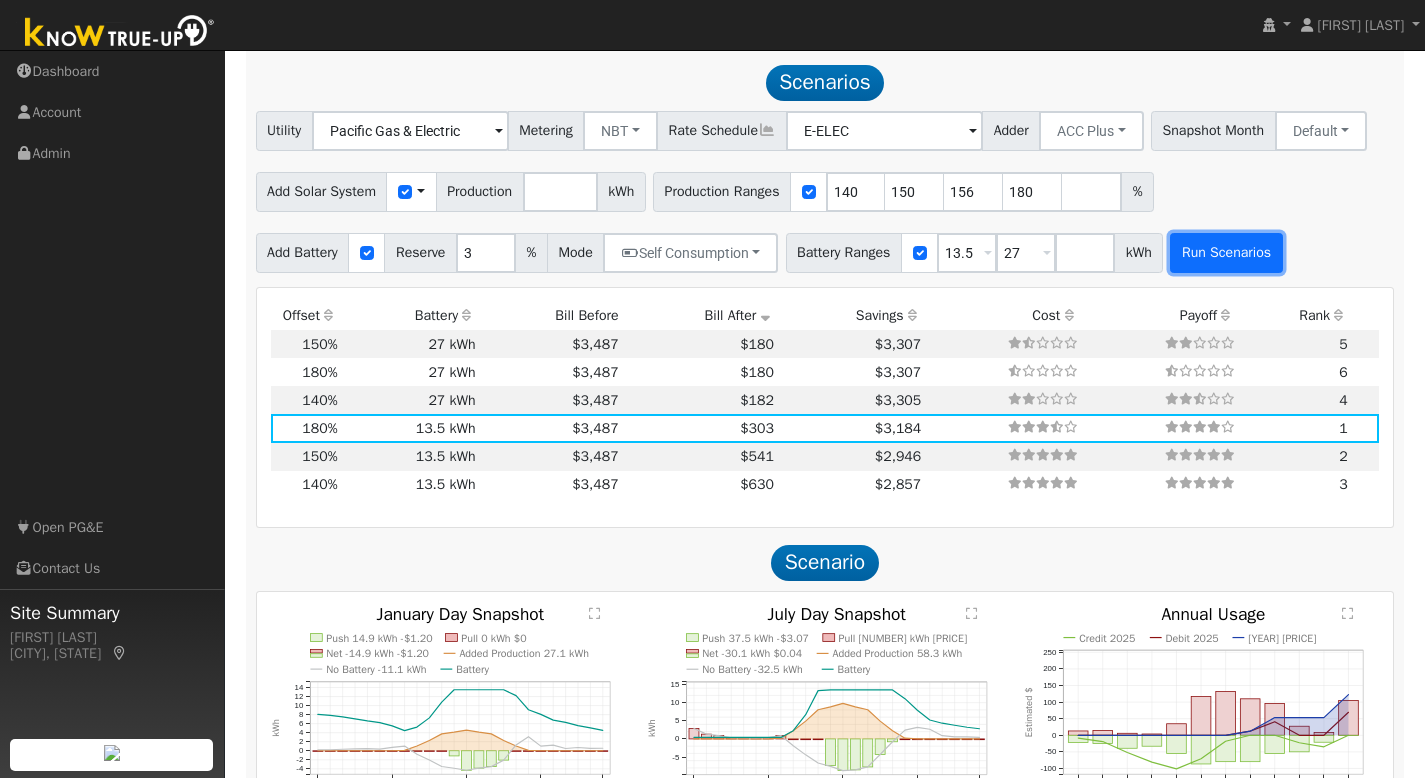 click on "Run Scenarios" at bounding box center (1226, 253) 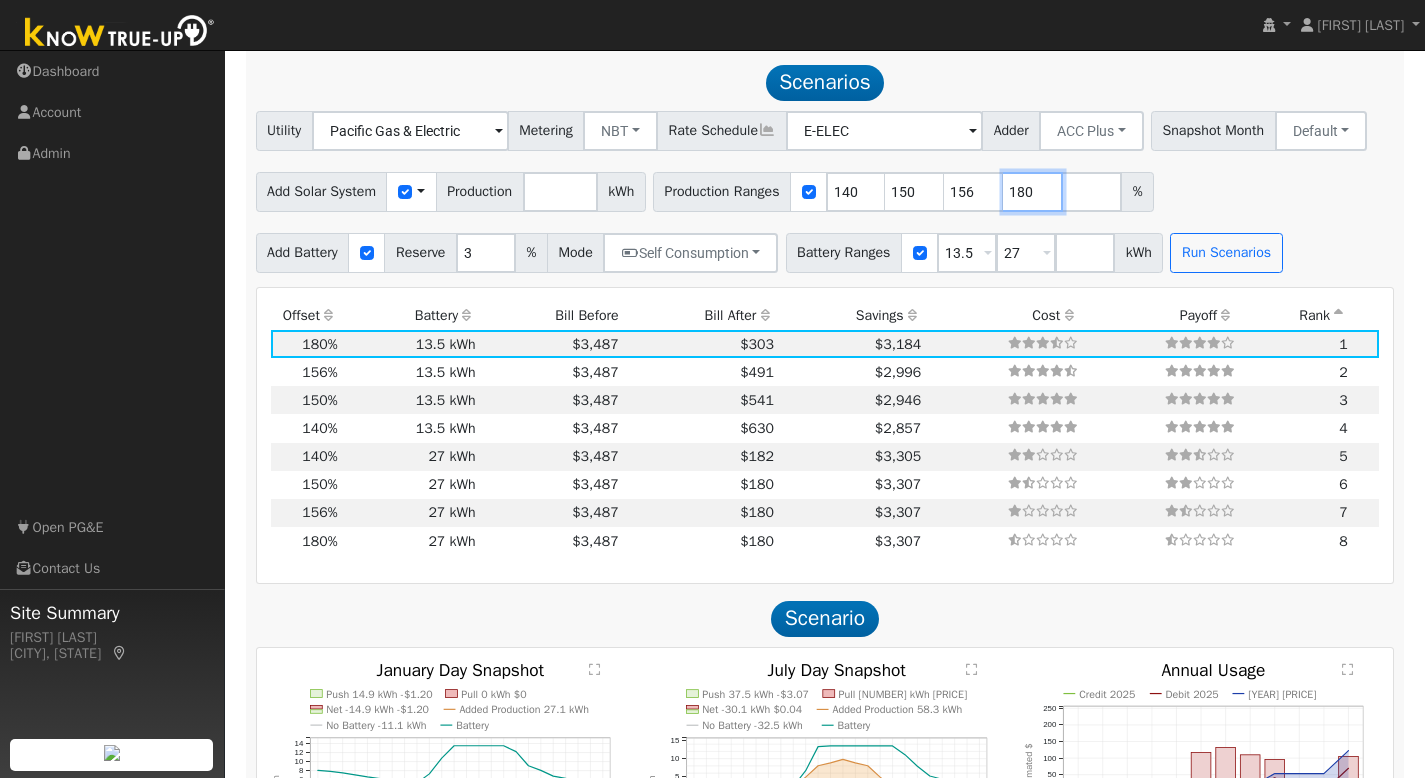 drag, startPoint x: 1055, startPoint y: 186, endPoint x: 984, endPoint y: 190, distance: 71.11259 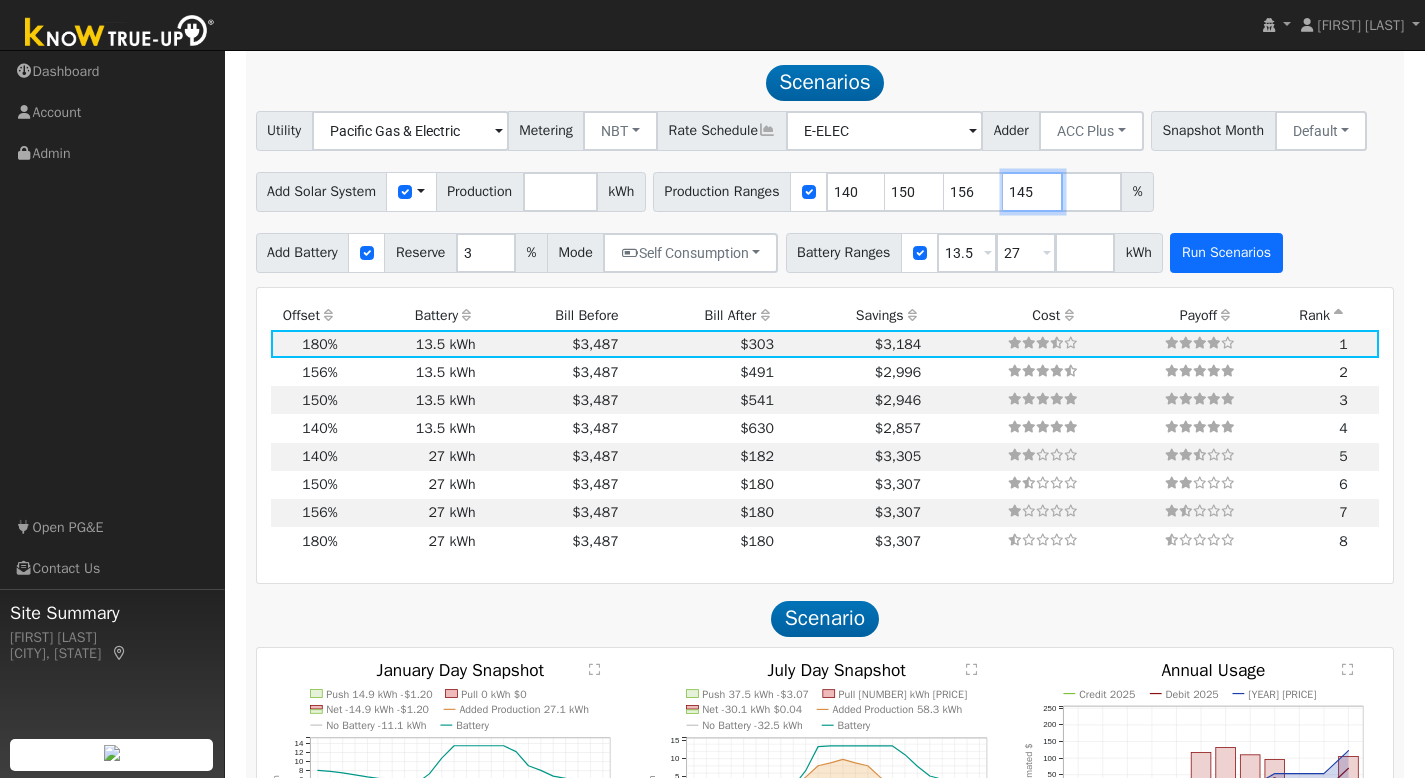 type on "145" 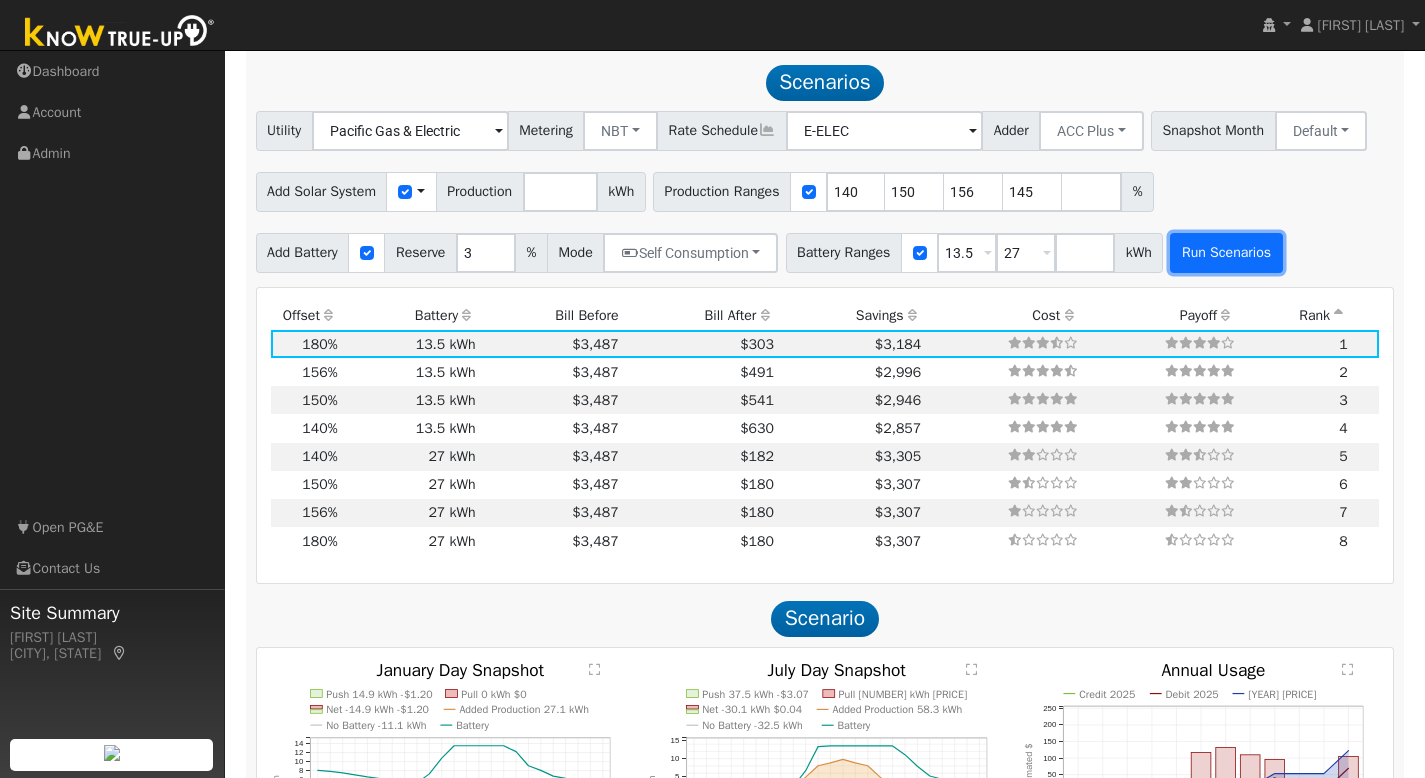 type on "145" 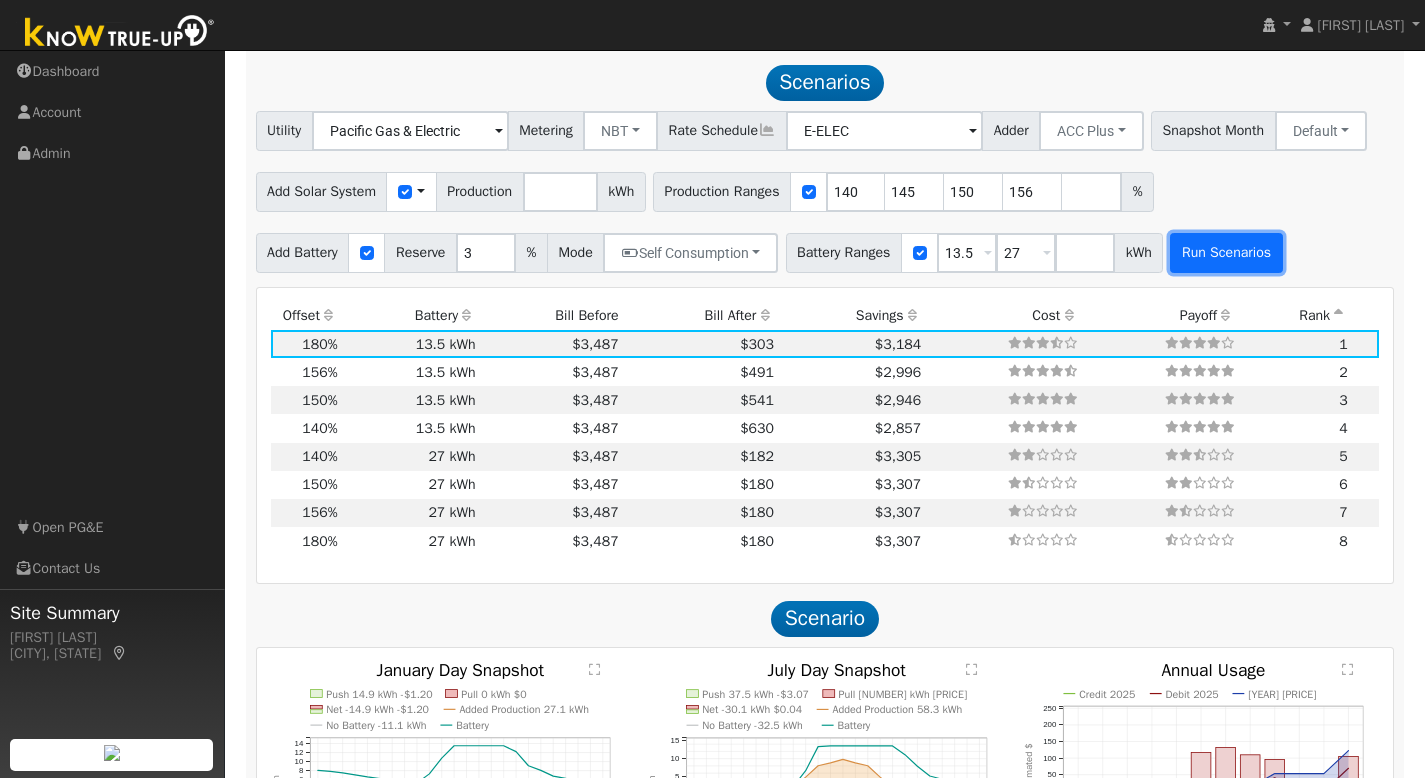 click on "Run Scenarios" at bounding box center [1226, 253] 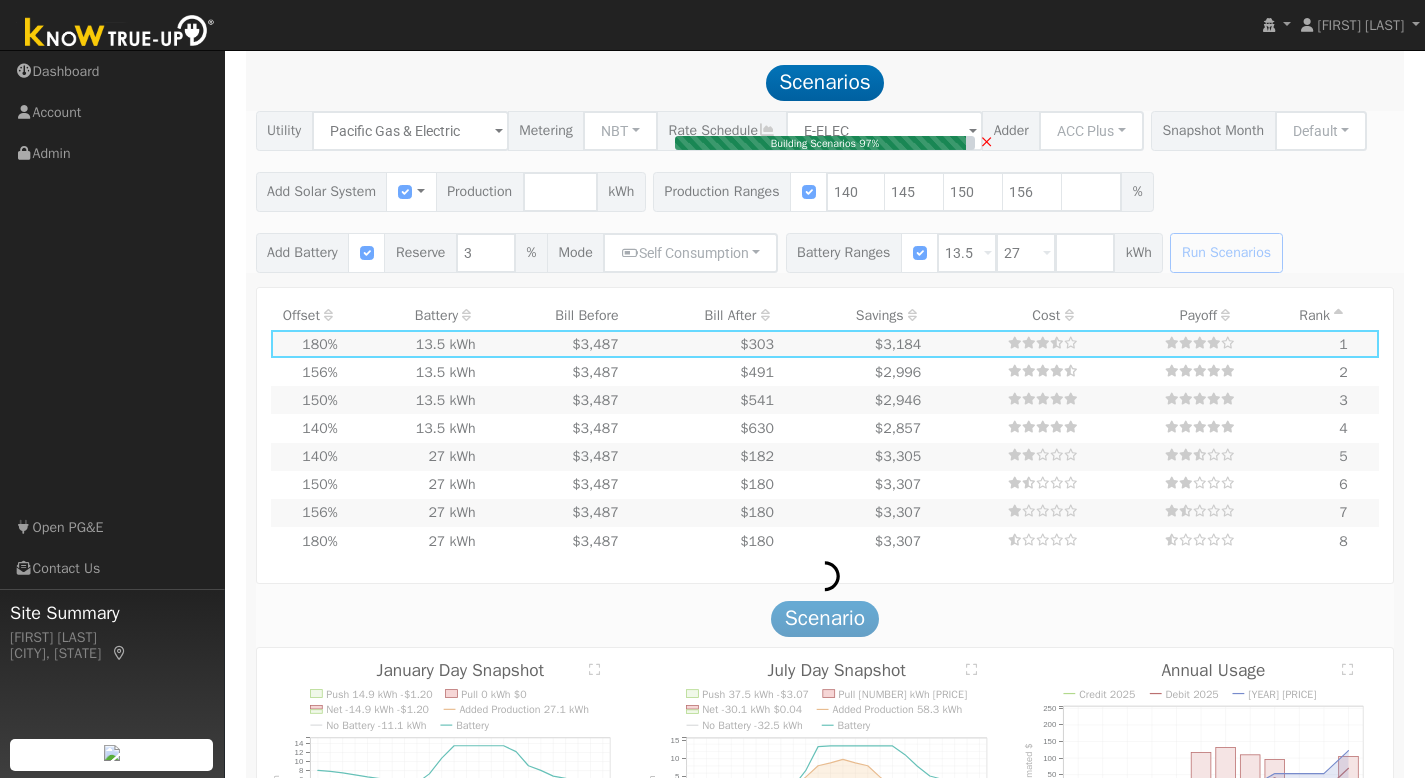 type on "9.0" 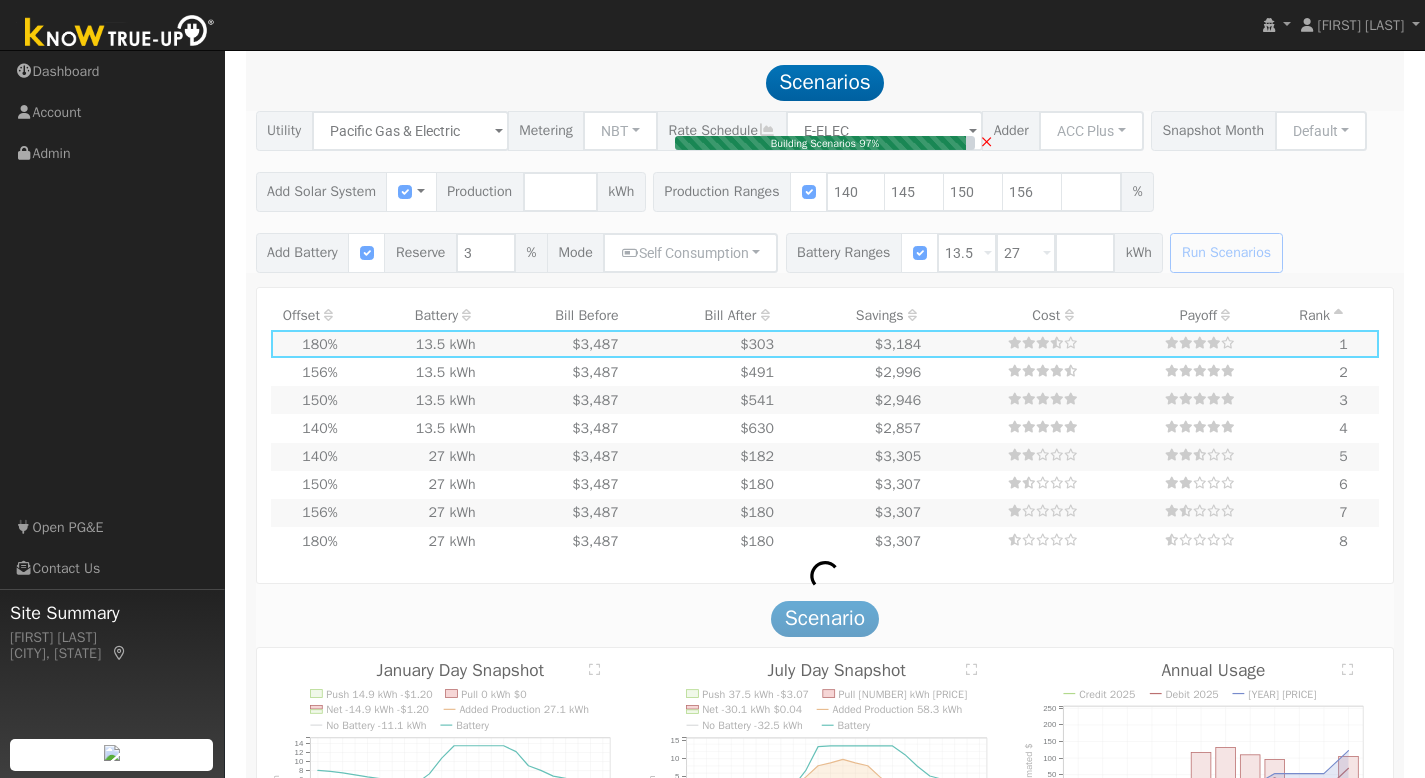 type on "$31,570" 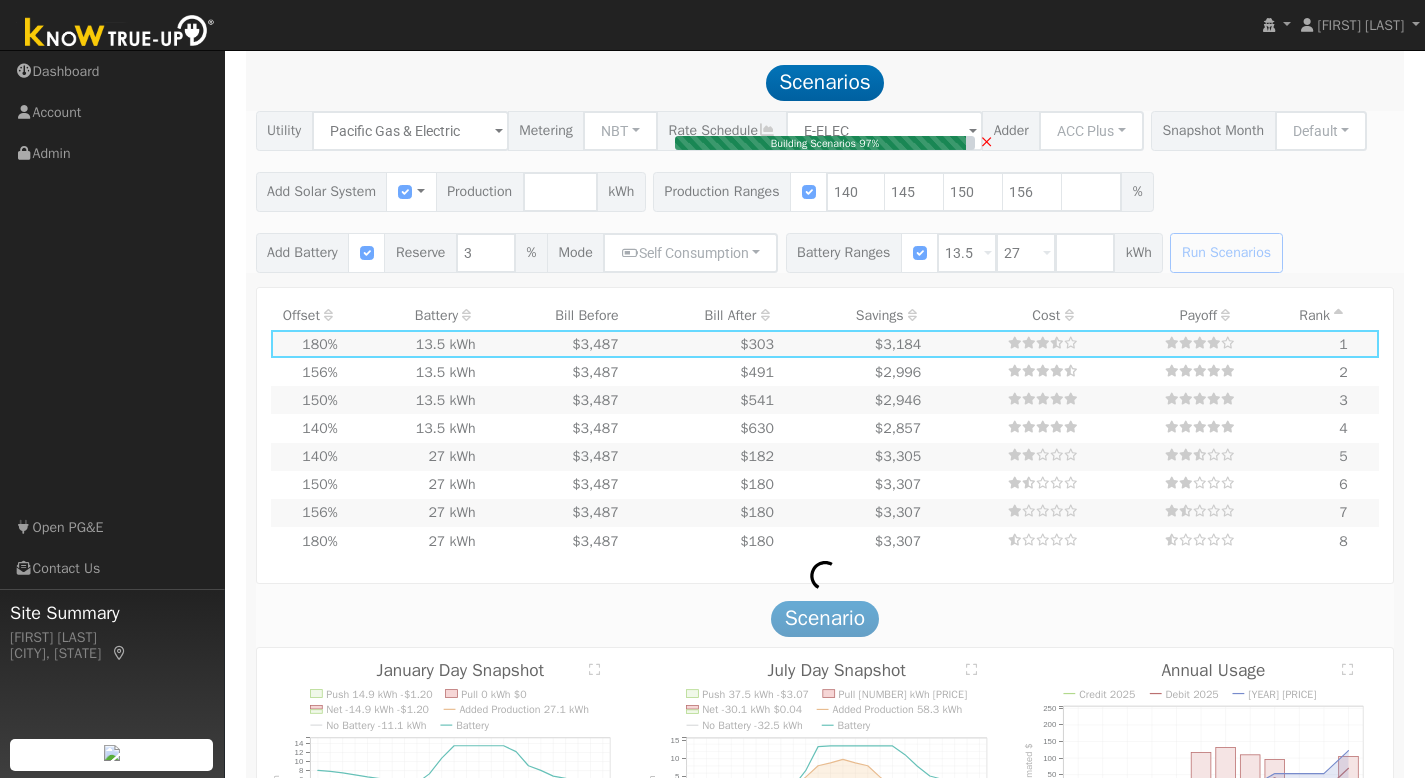 type on "$14,331" 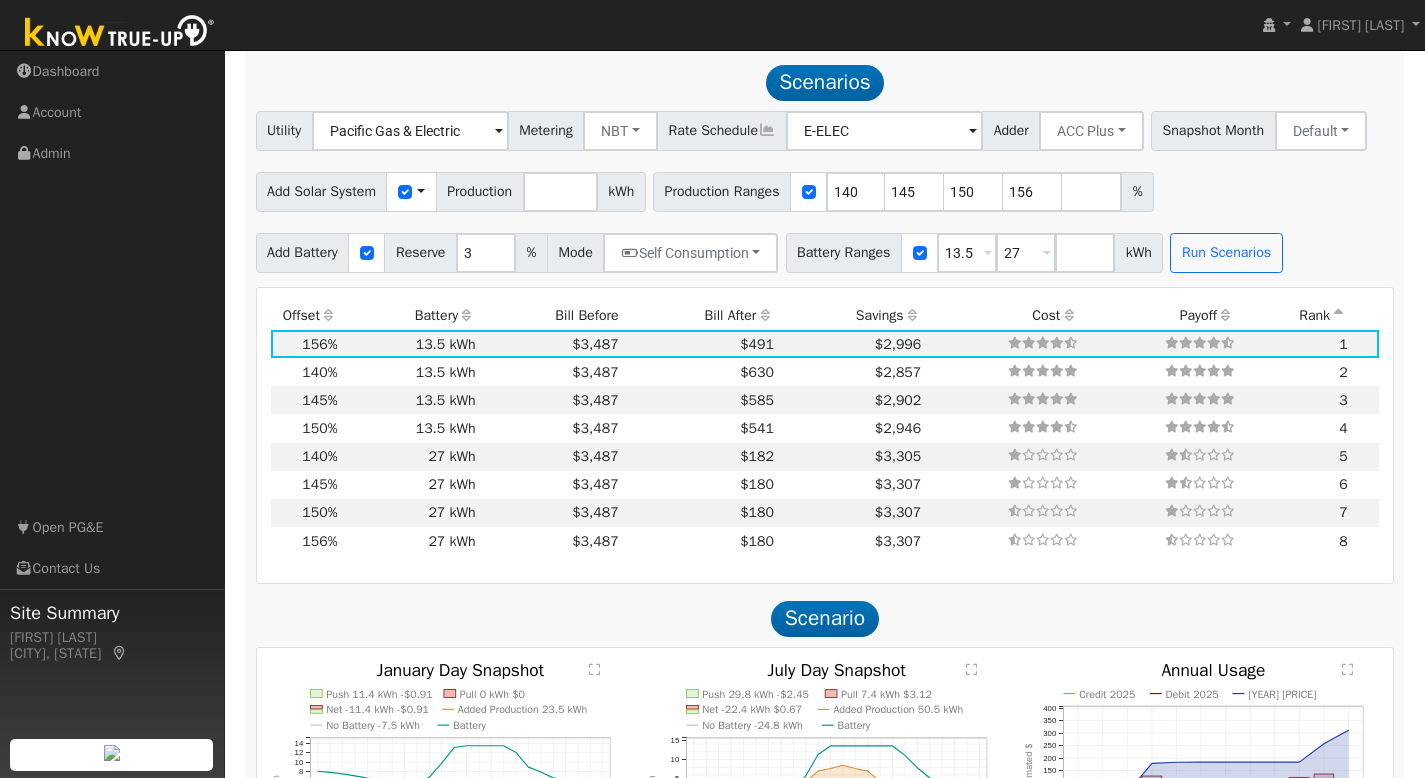 click on "Bill After" at bounding box center (699, 316) 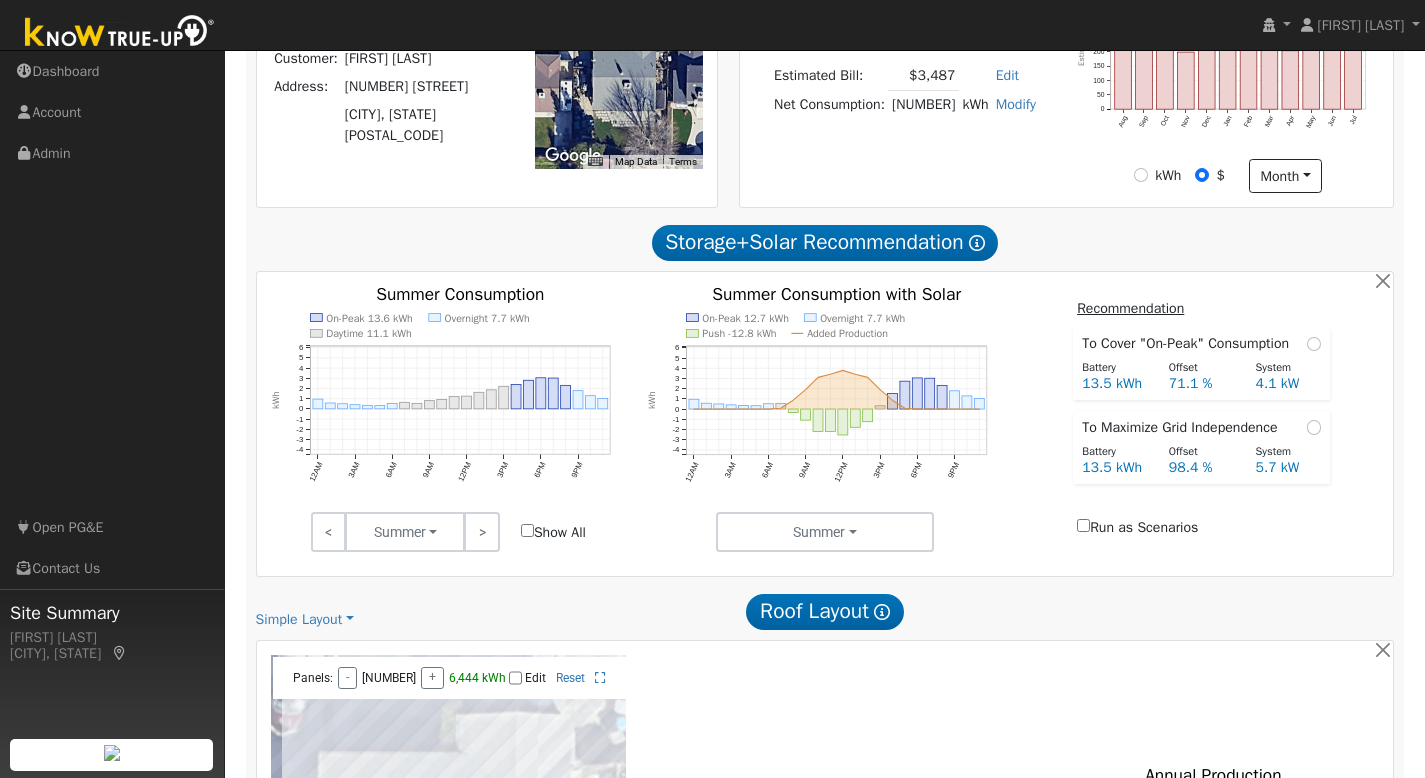 scroll, scrollTop: 0, scrollLeft: 0, axis: both 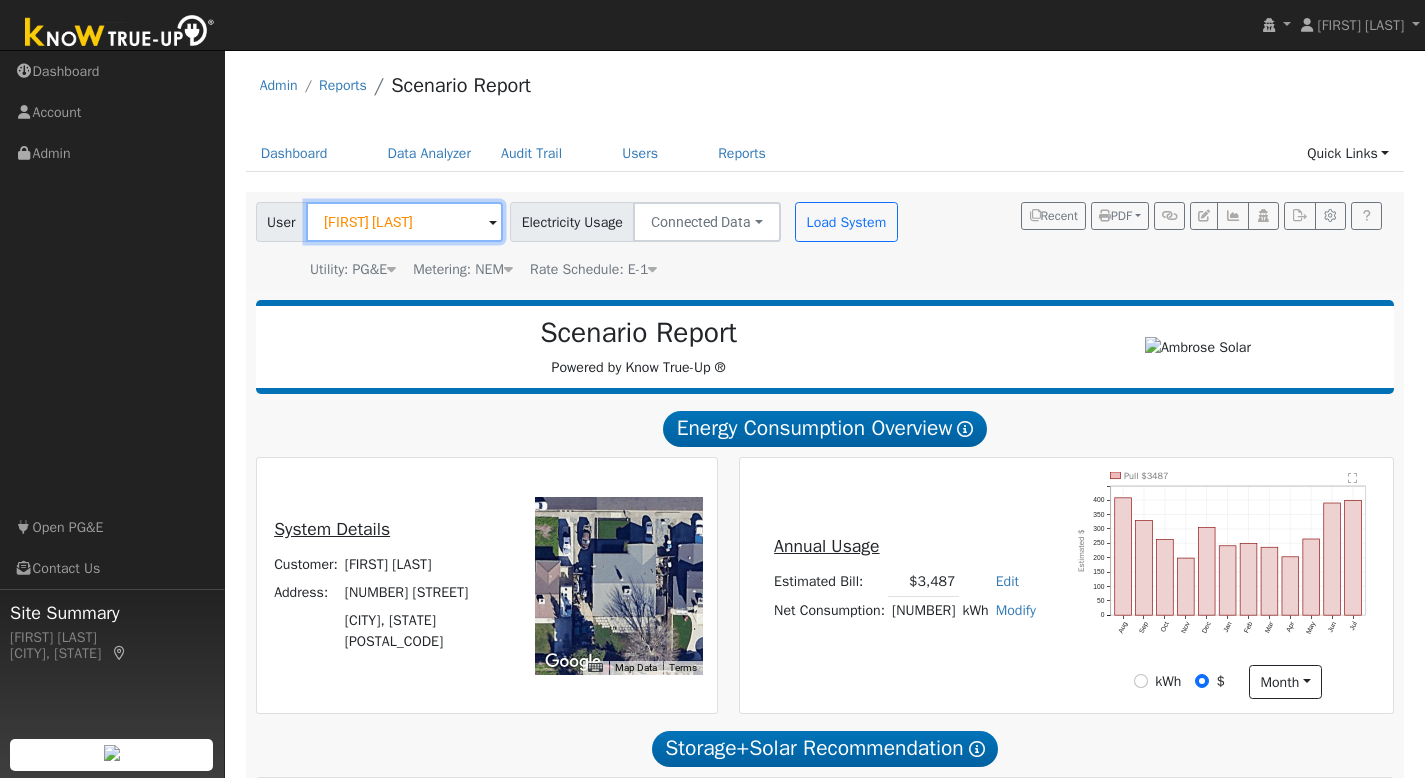 click on "[NAME]" at bounding box center [404, 222] 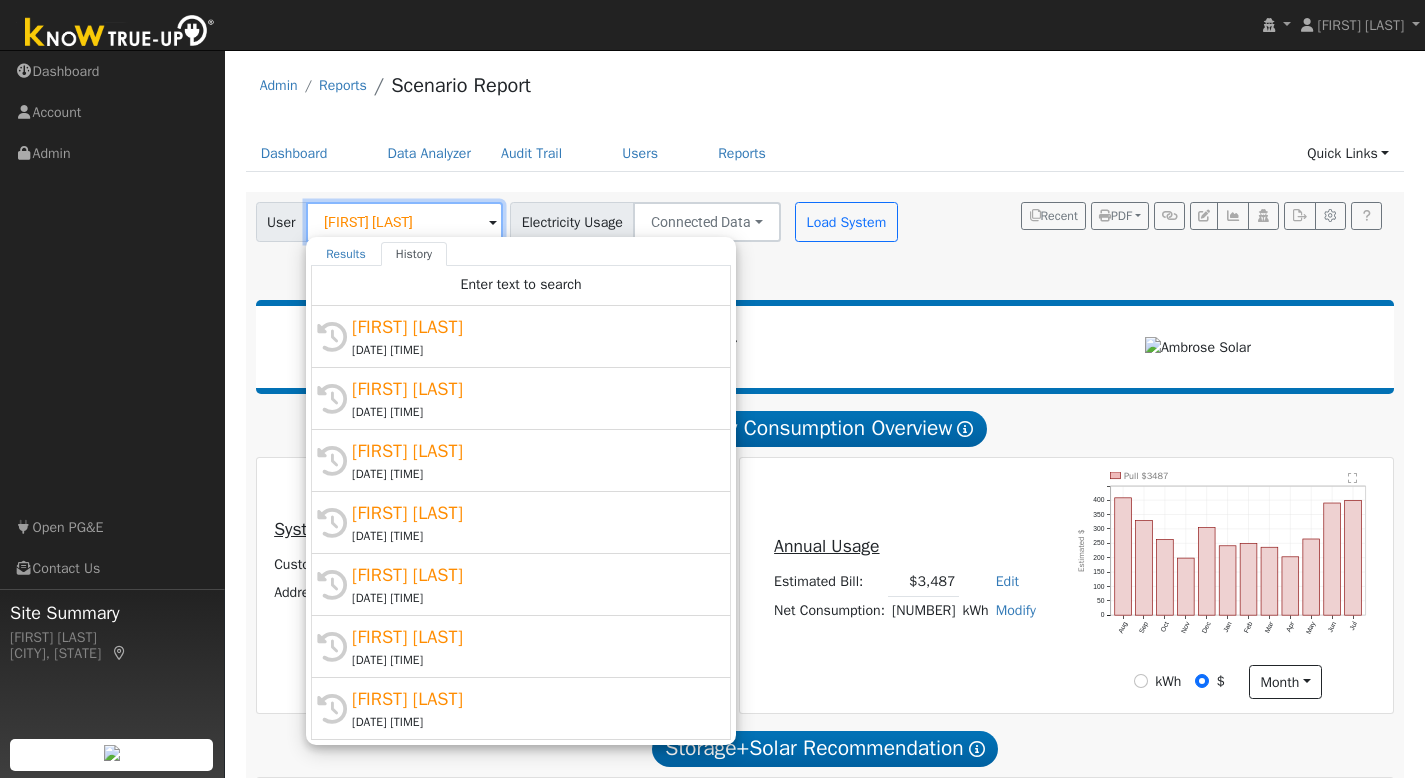 click on "[NAME]" at bounding box center [404, 222] 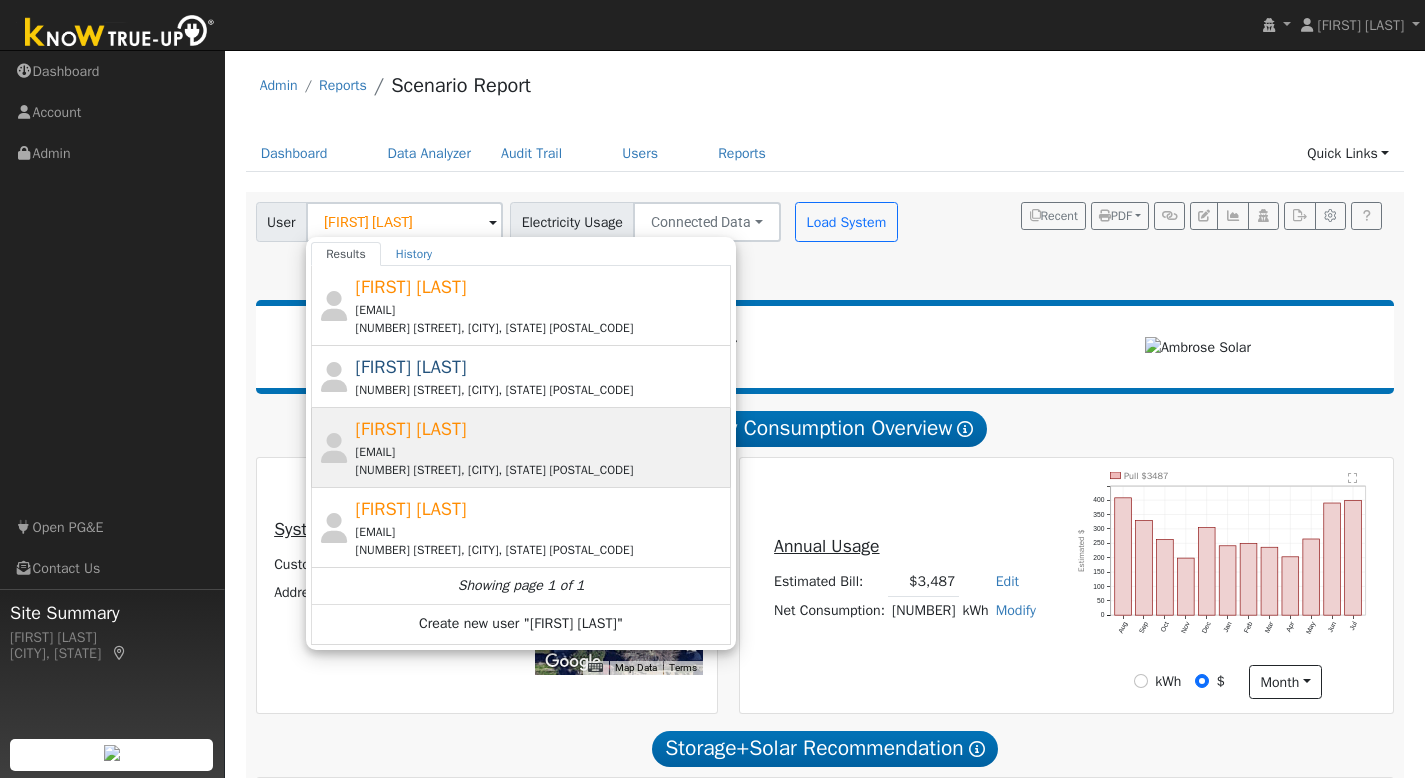 click on "russheinz@gmail.com" at bounding box center (541, 452) 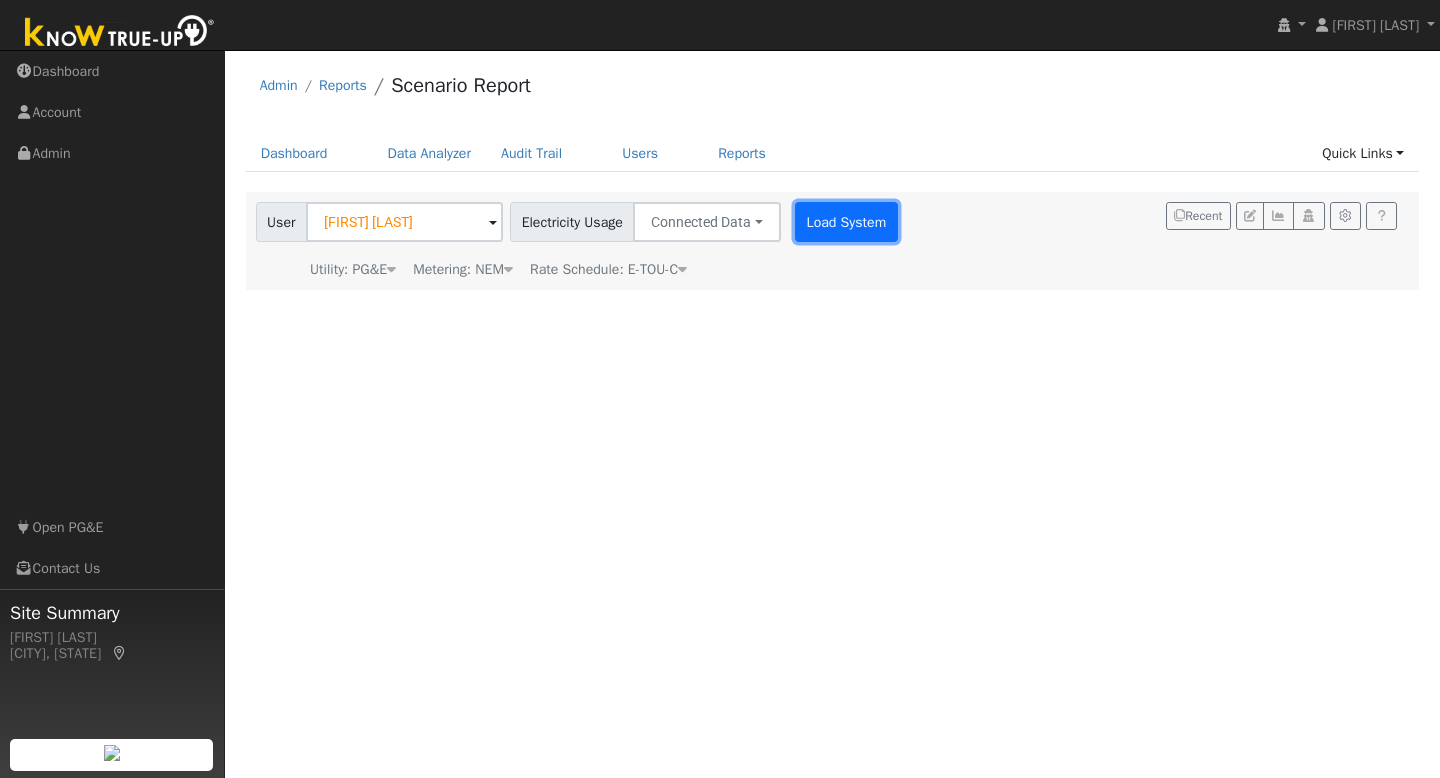 click on "Load System" at bounding box center (846, 222) 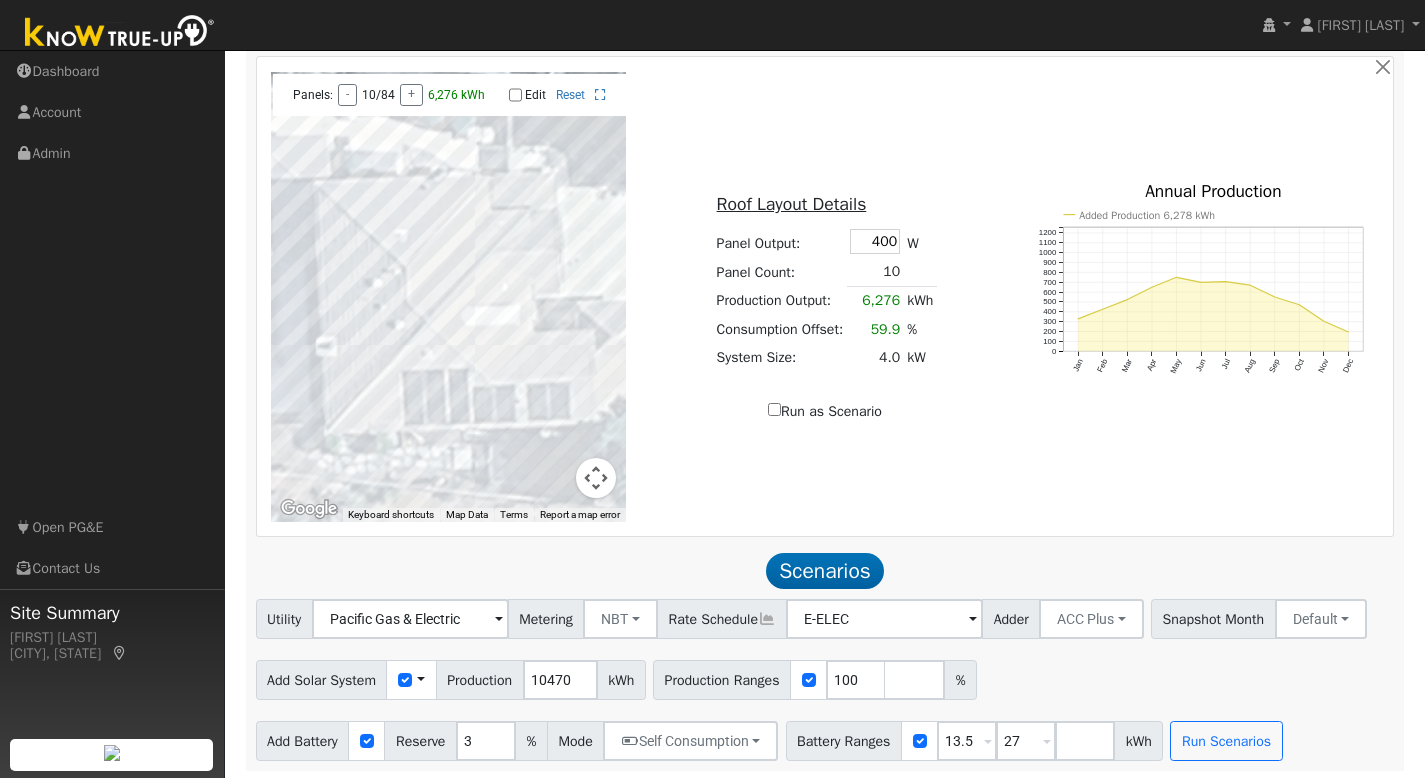 scroll, scrollTop: 1214, scrollLeft: 0, axis: vertical 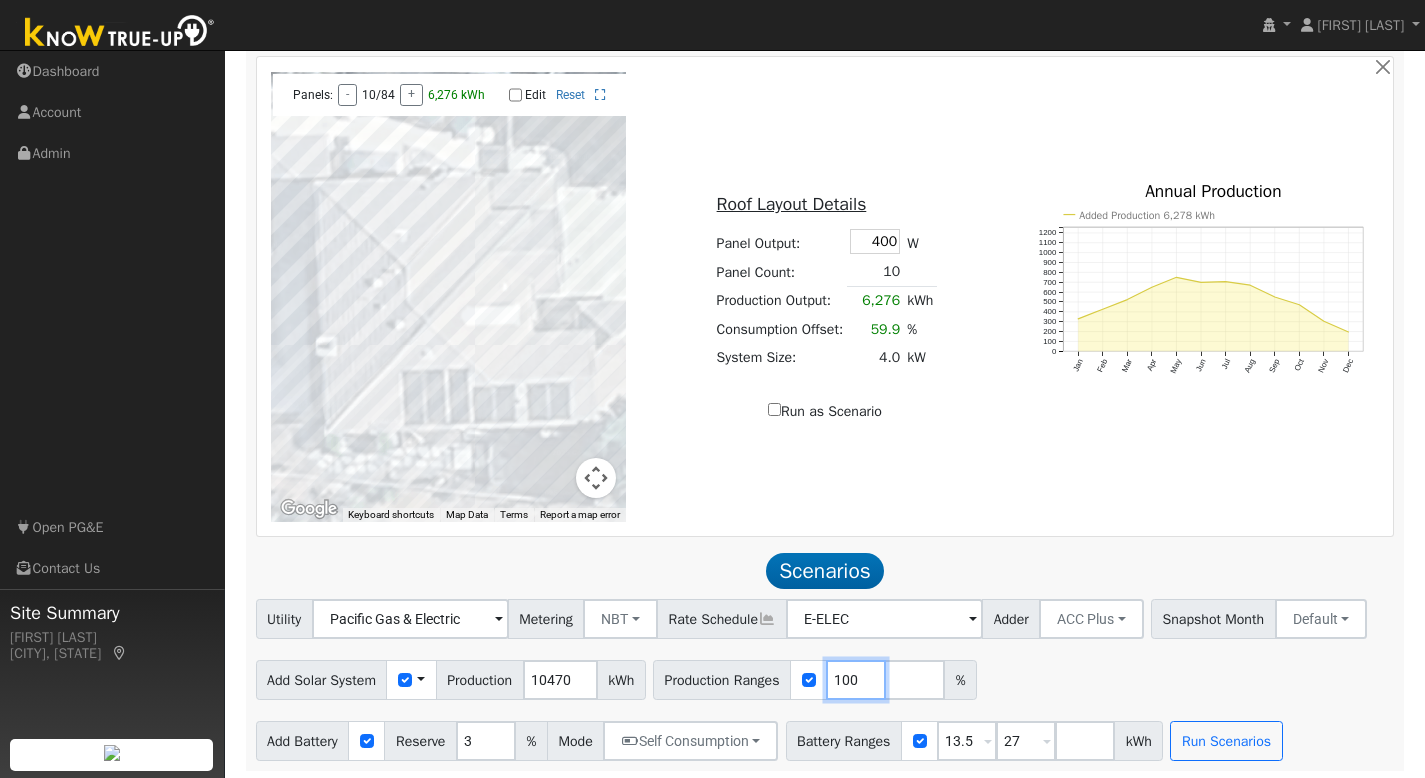 click on "100" at bounding box center (856, 680) 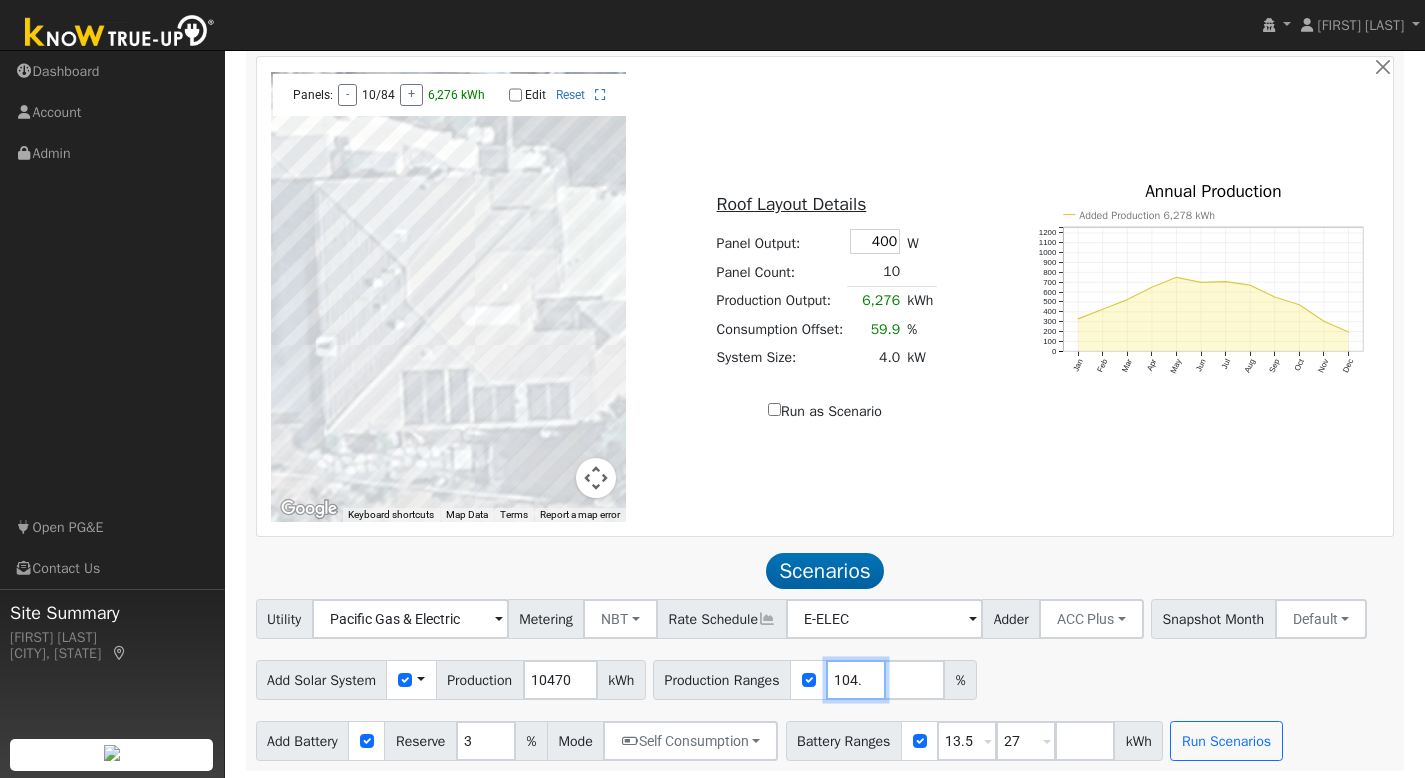 scroll, scrollTop: 0, scrollLeft: 6, axis: horizontal 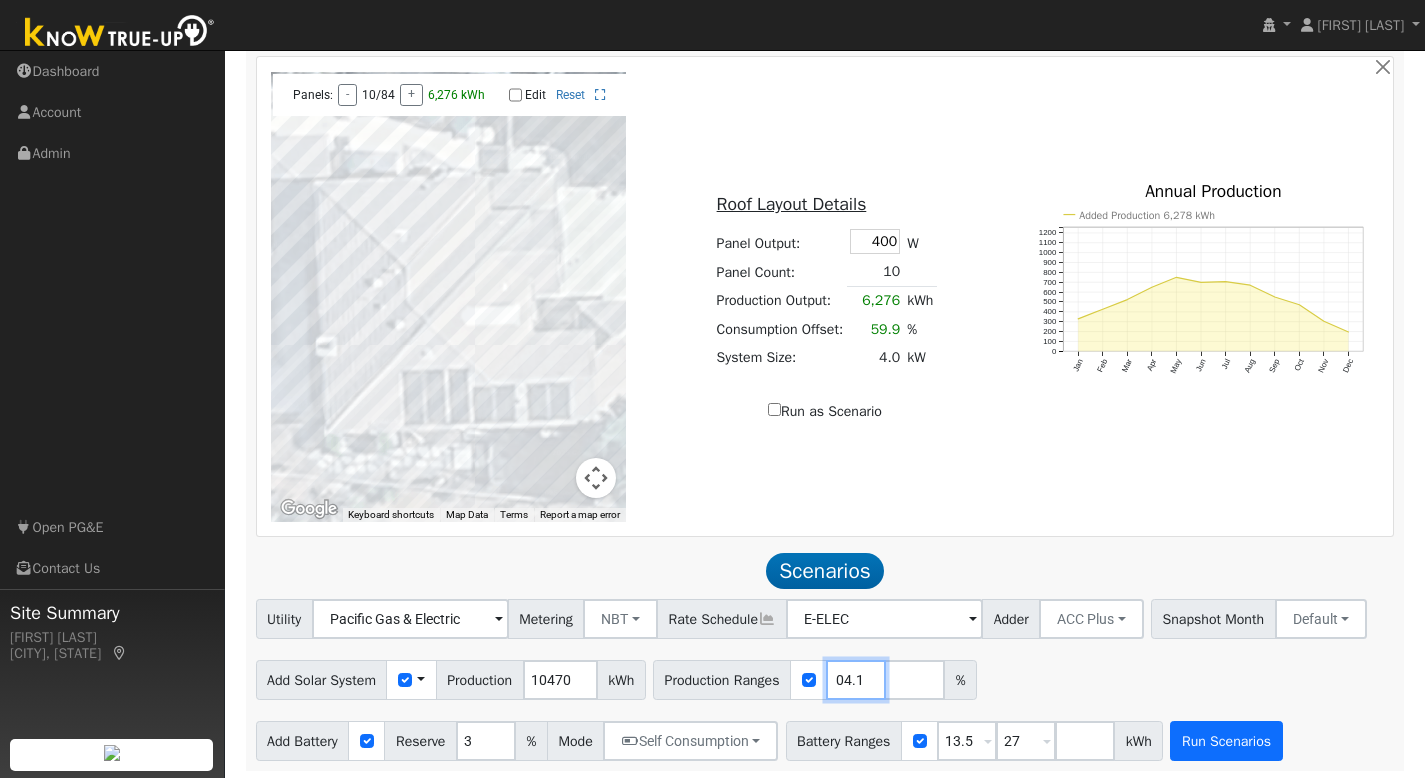 type on "104.1" 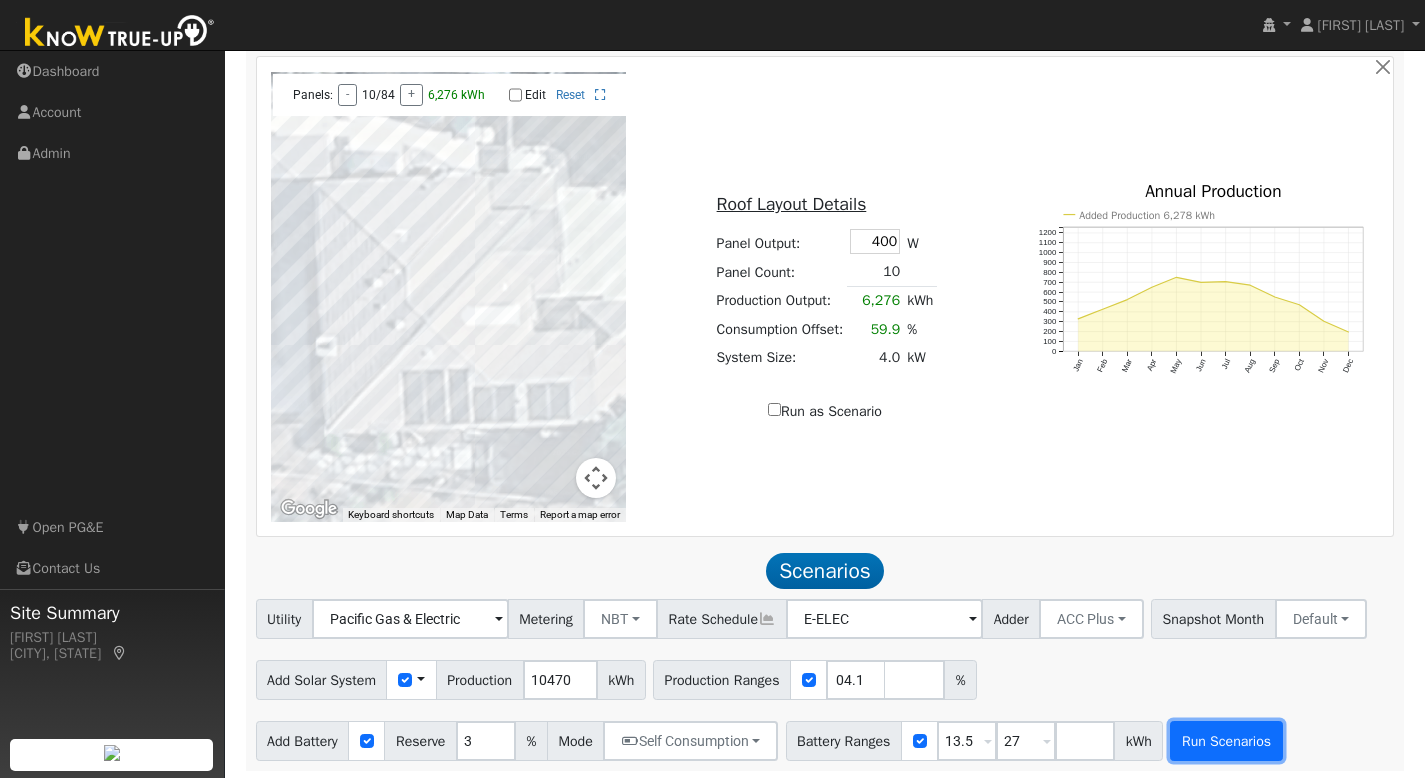 click on "Run Scenarios" at bounding box center [1226, 741] 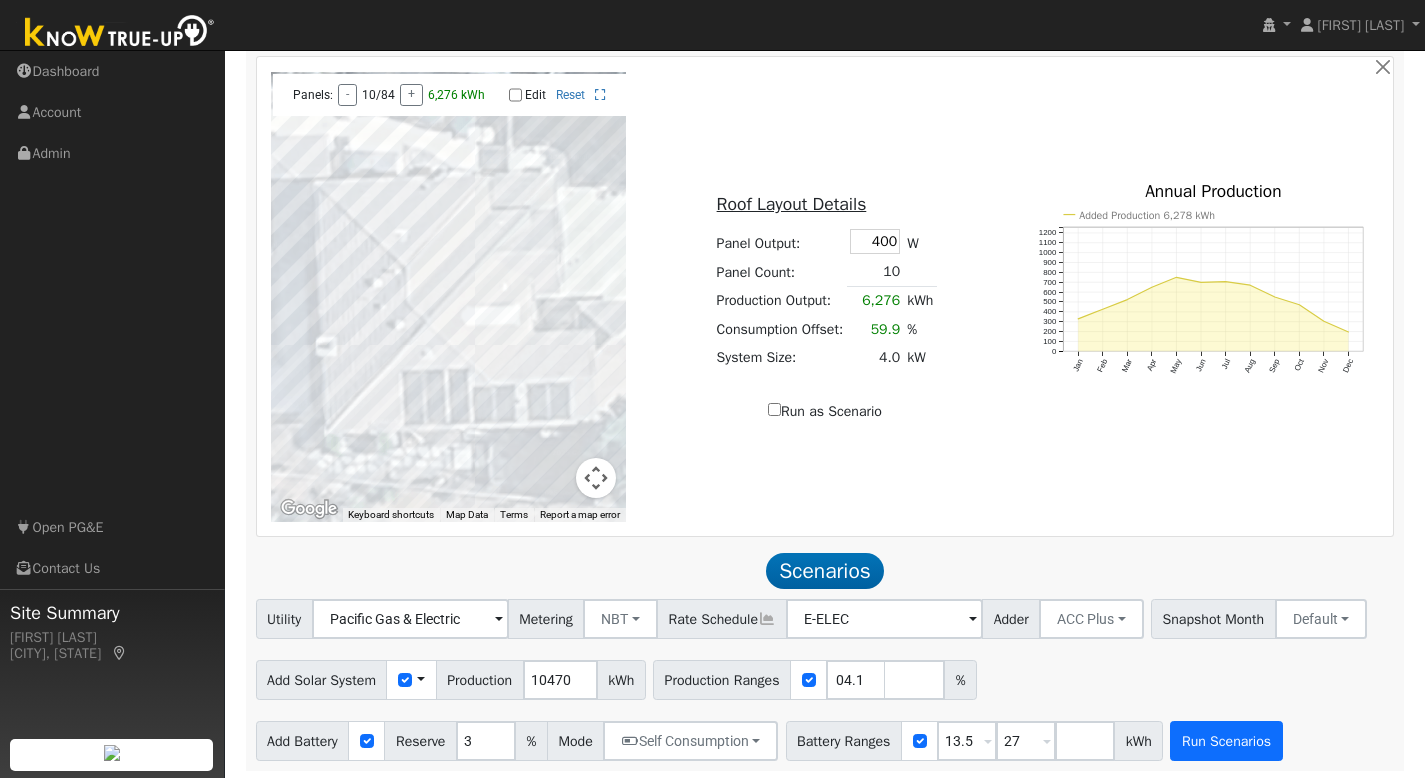 scroll, scrollTop: 0, scrollLeft: 0, axis: both 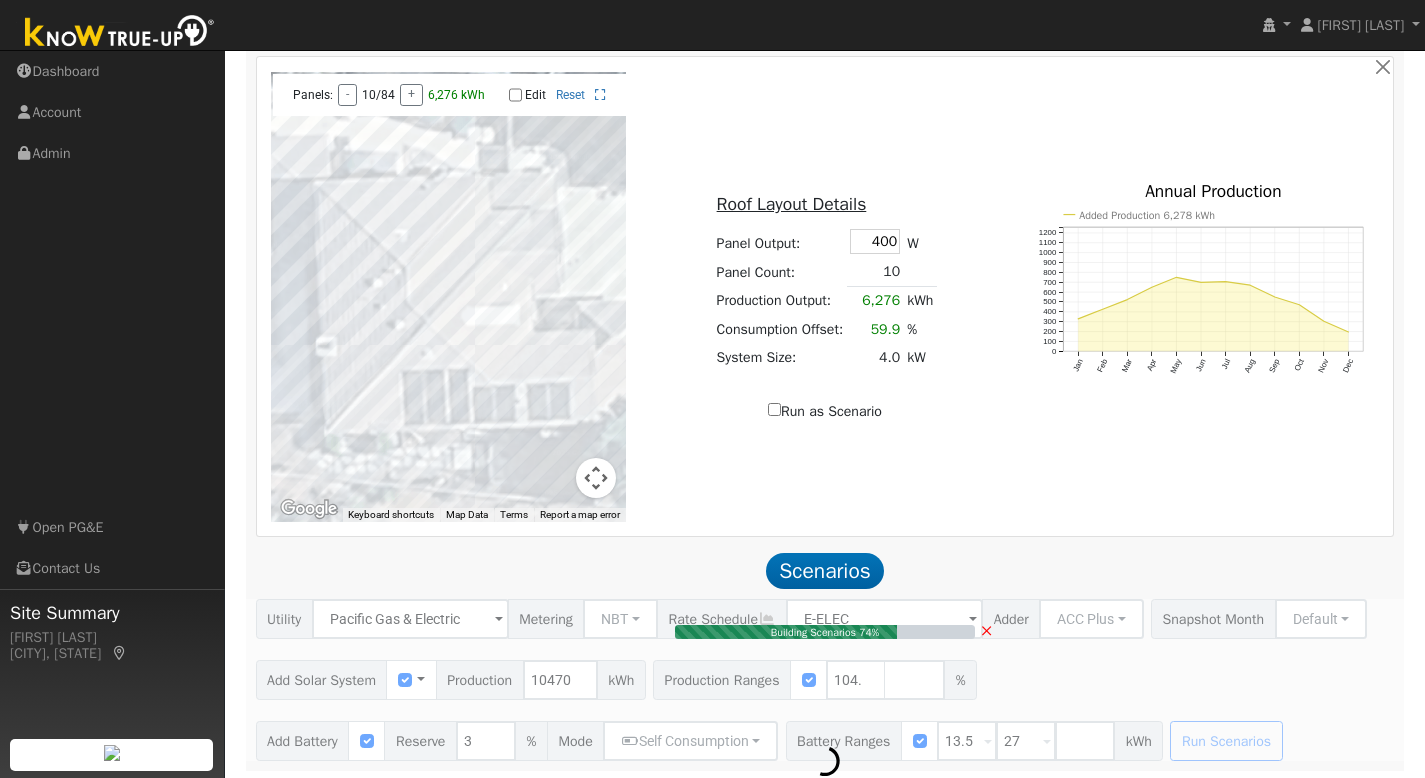type on "$25,431" 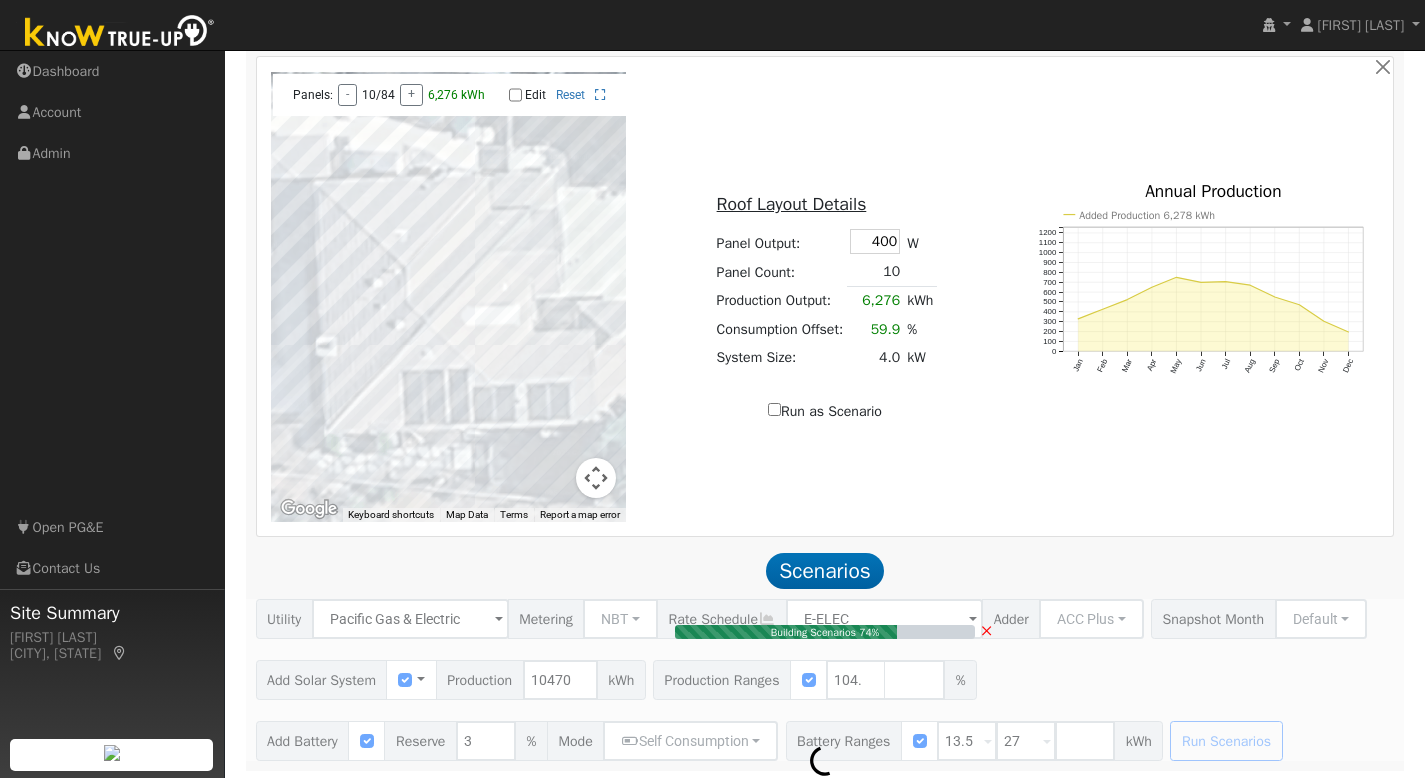 type on "$12,489" 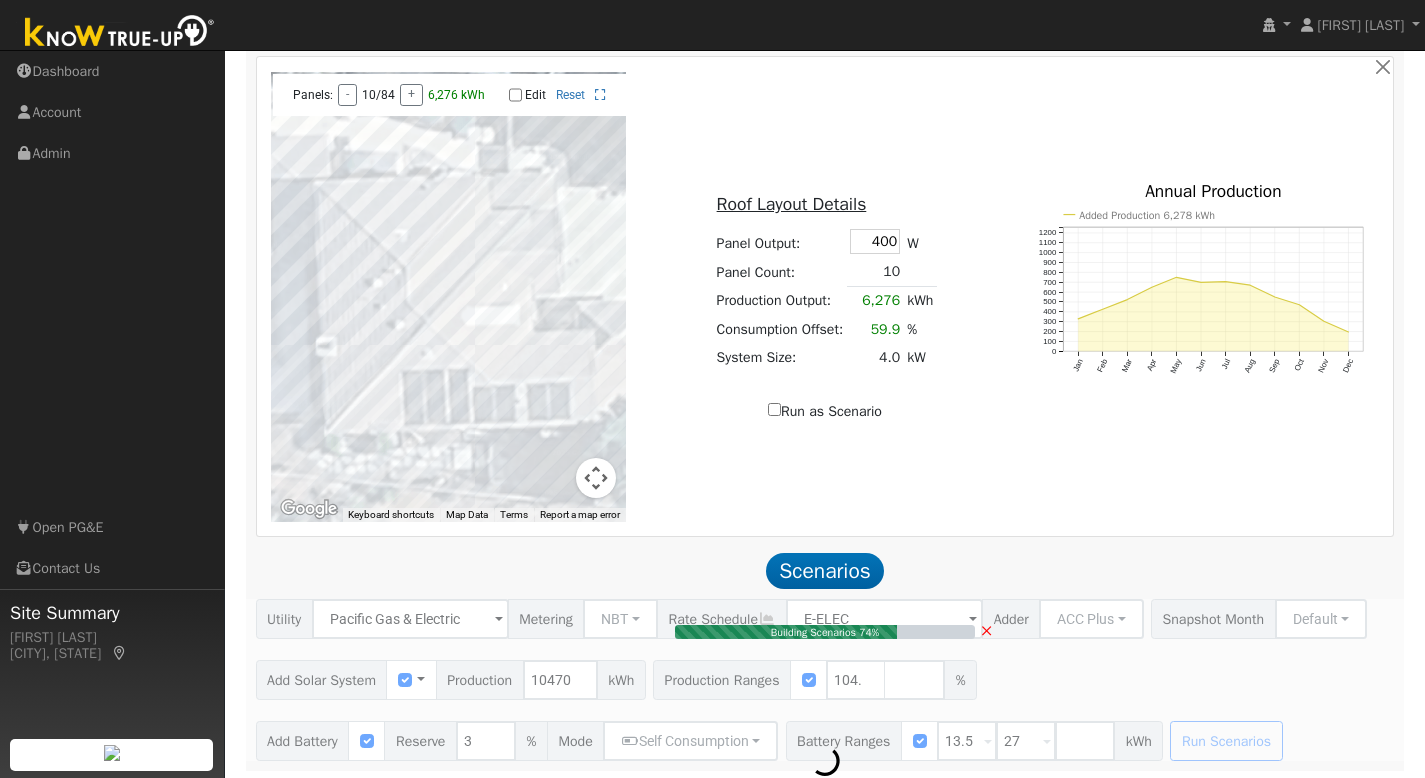 type on "7.3" 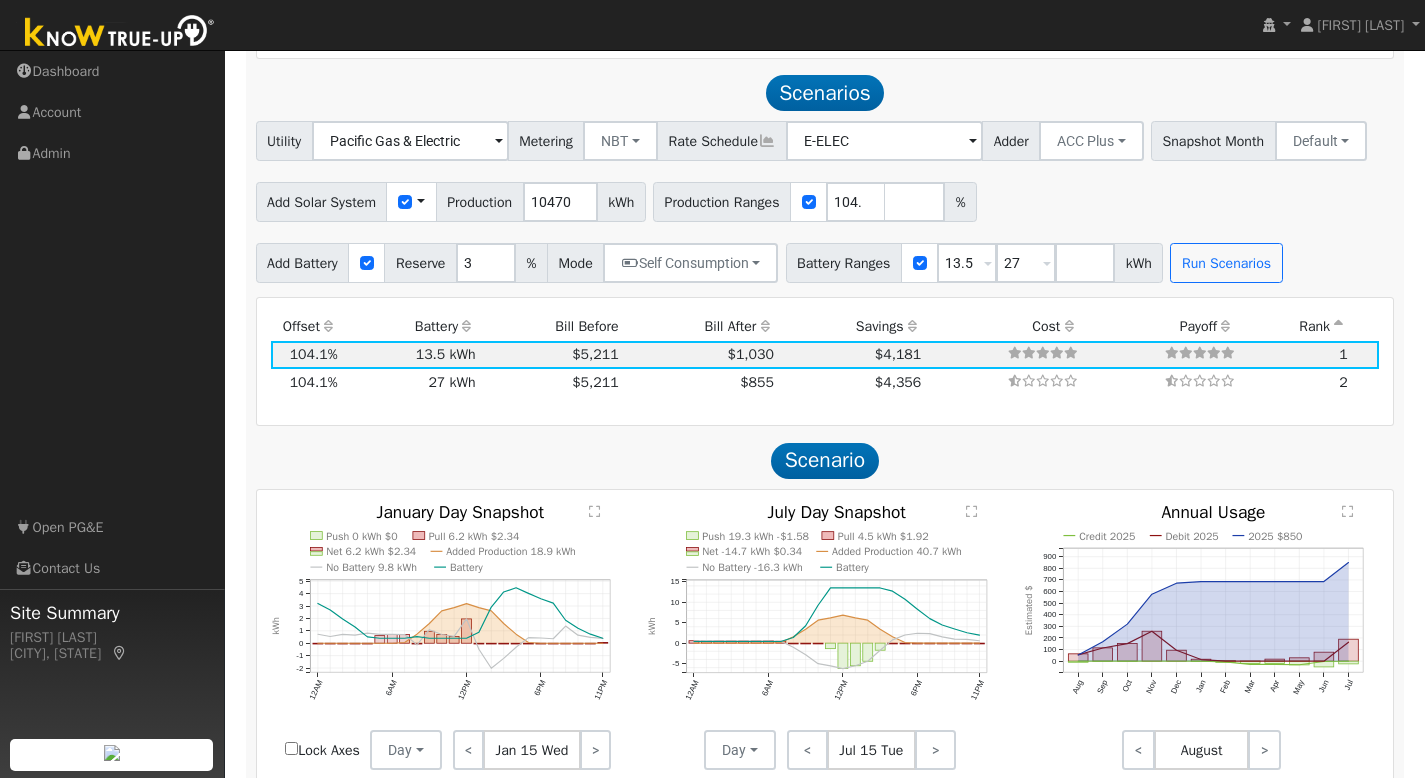 scroll, scrollTop: 1703, scrollLeft: 0, axis: vertical 